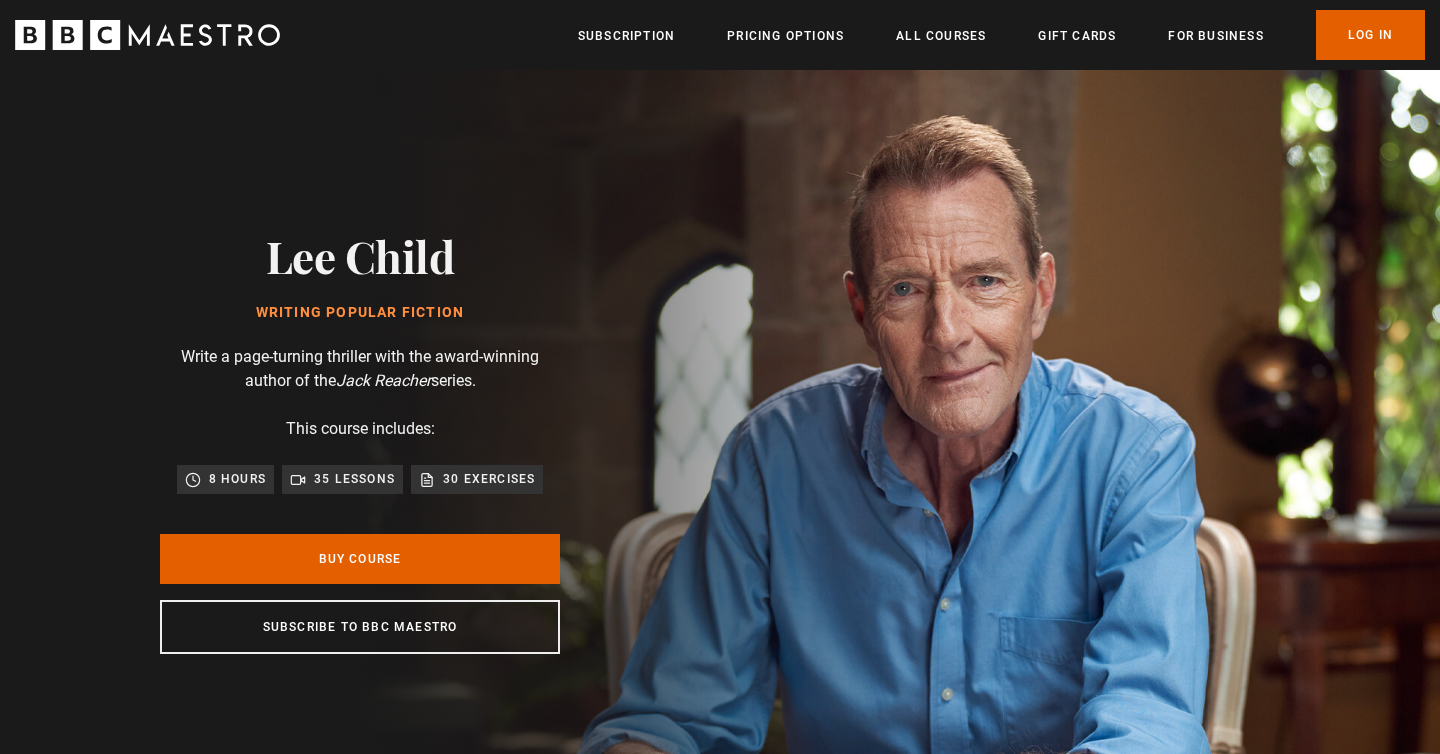 scroll, scrollTop: 0, scrollLeft: 0, axis: both 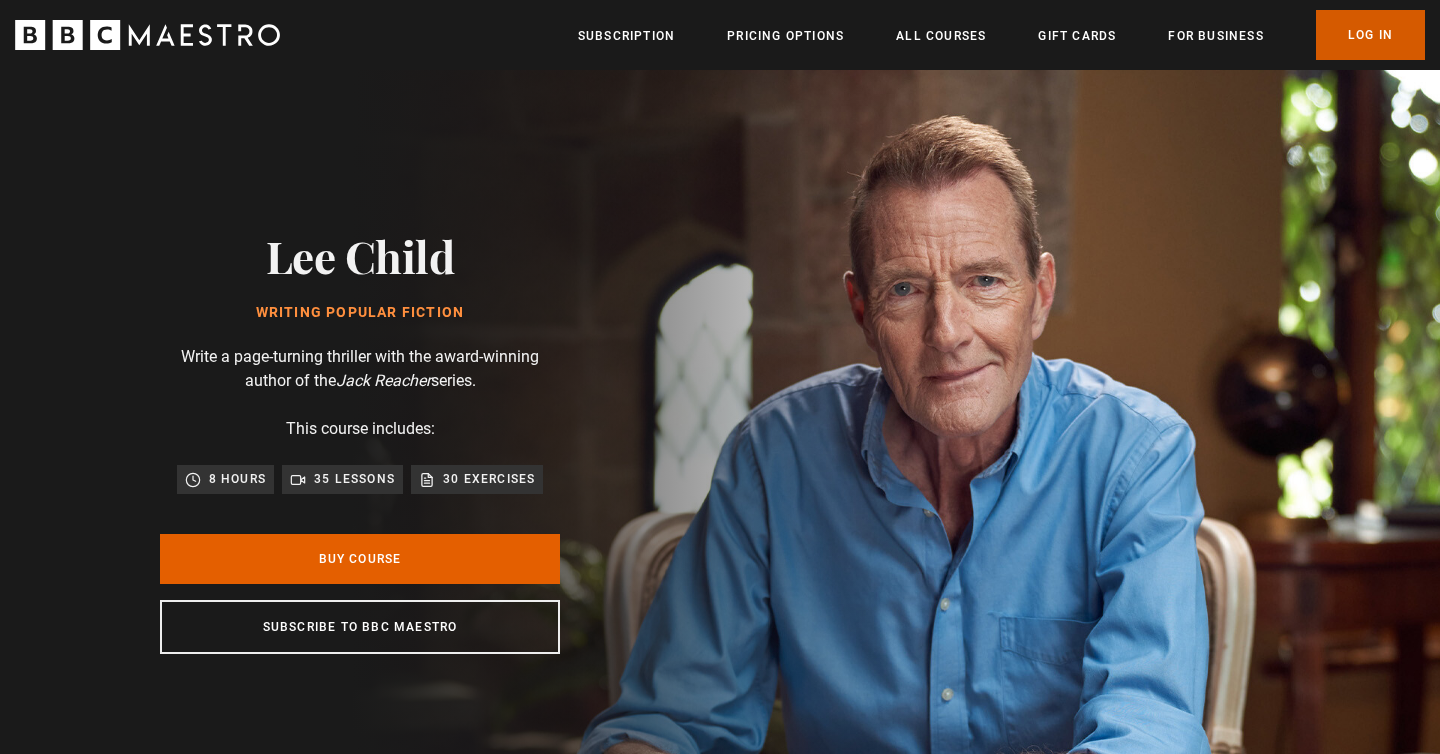 click on "Log In" at bounding box center (1370, 35) 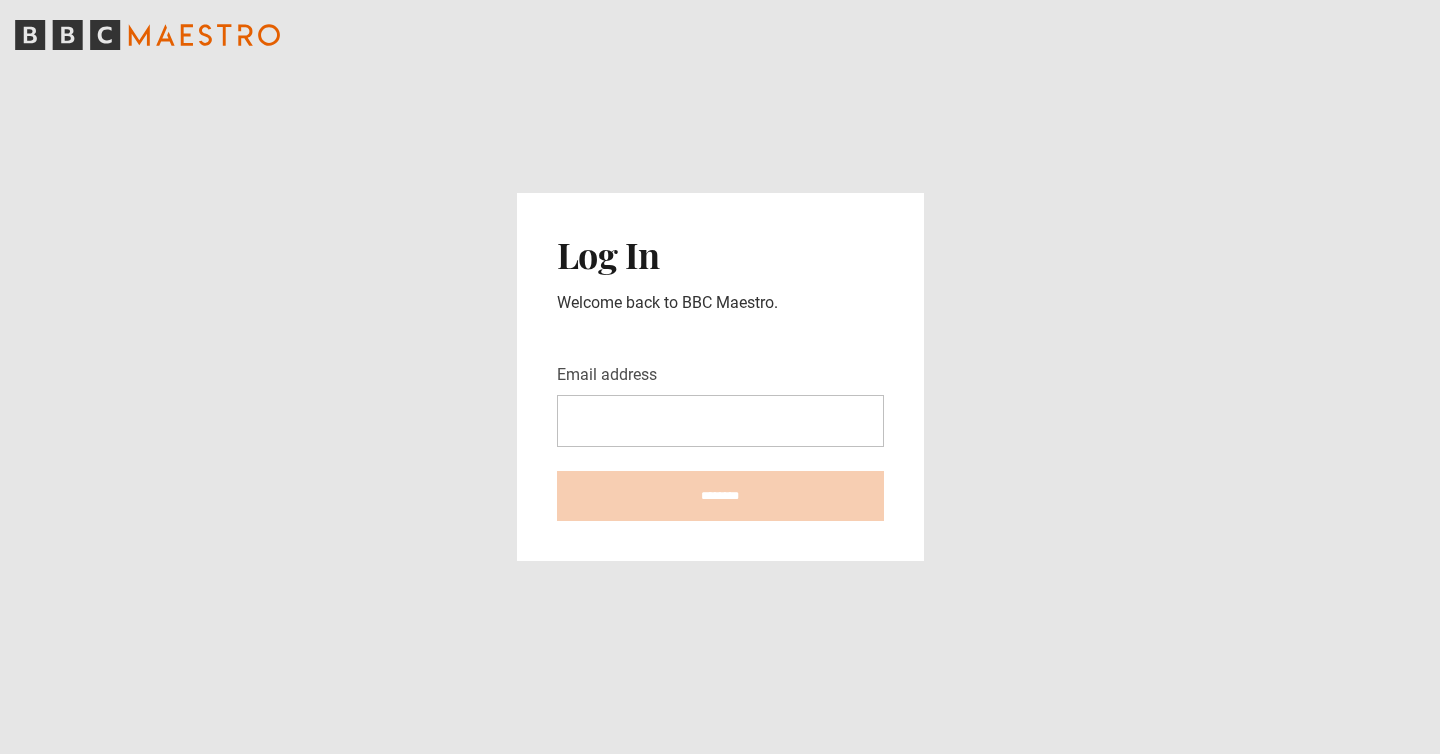 scroll, scrollTop: 0, scrollLeft: 0, axis: both 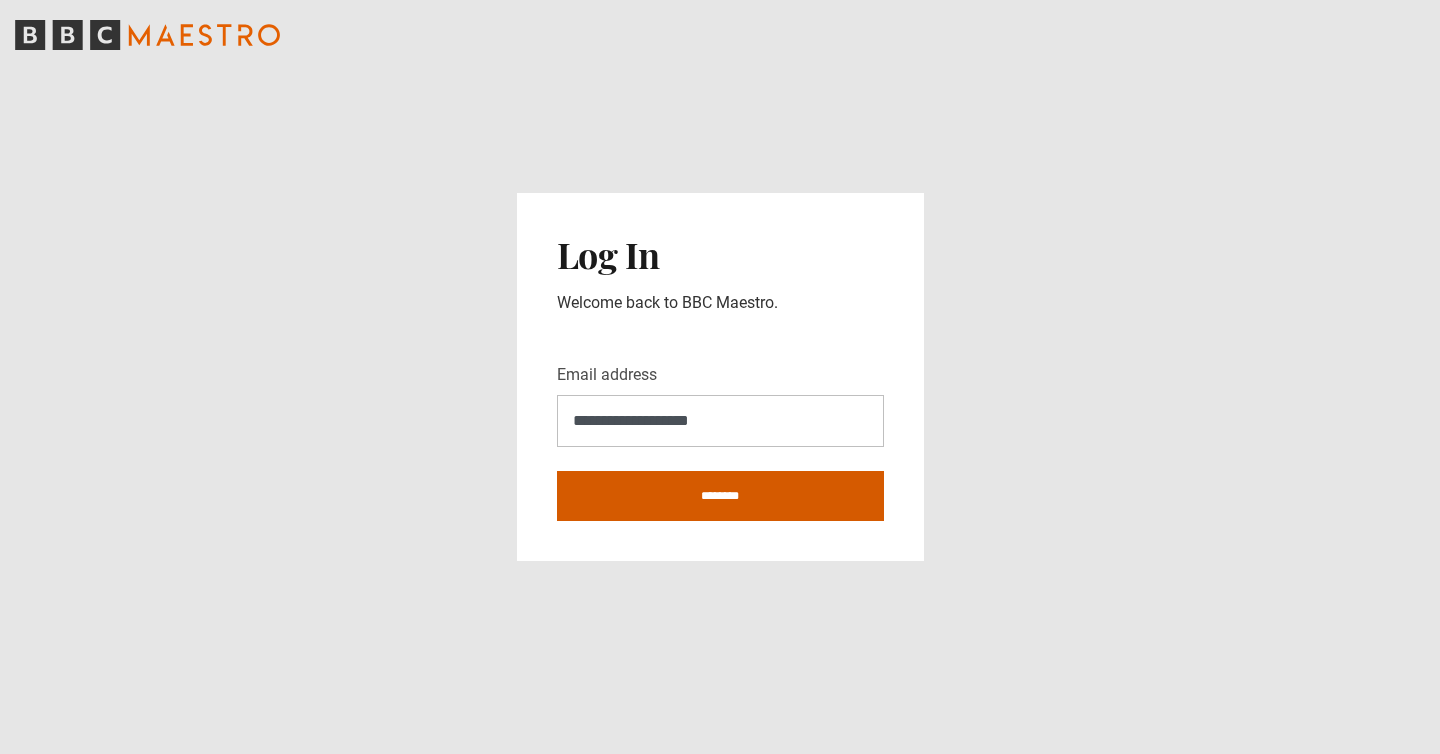 click on "********" at bounding box center (720, 496) 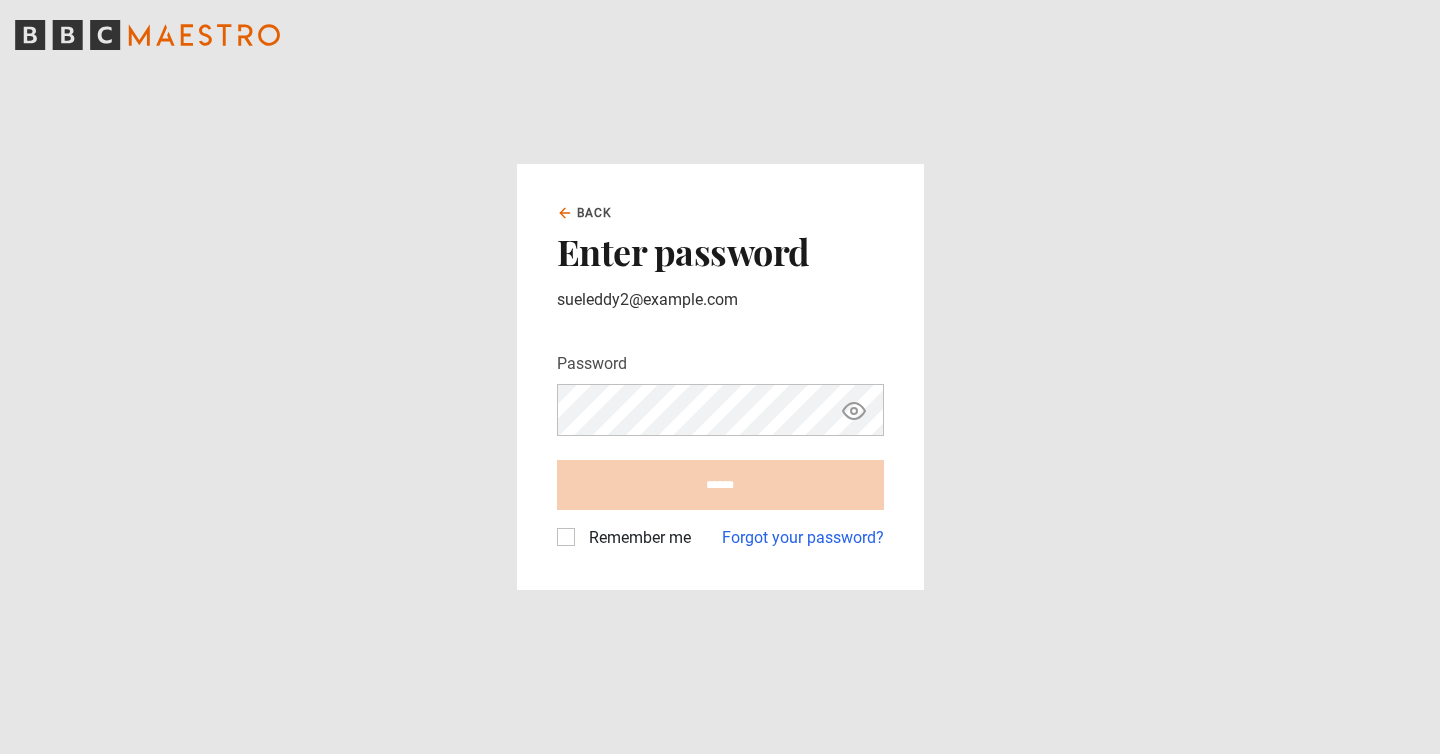 scroll, scrollTop: 0, scrollLeft: 0, axis: both 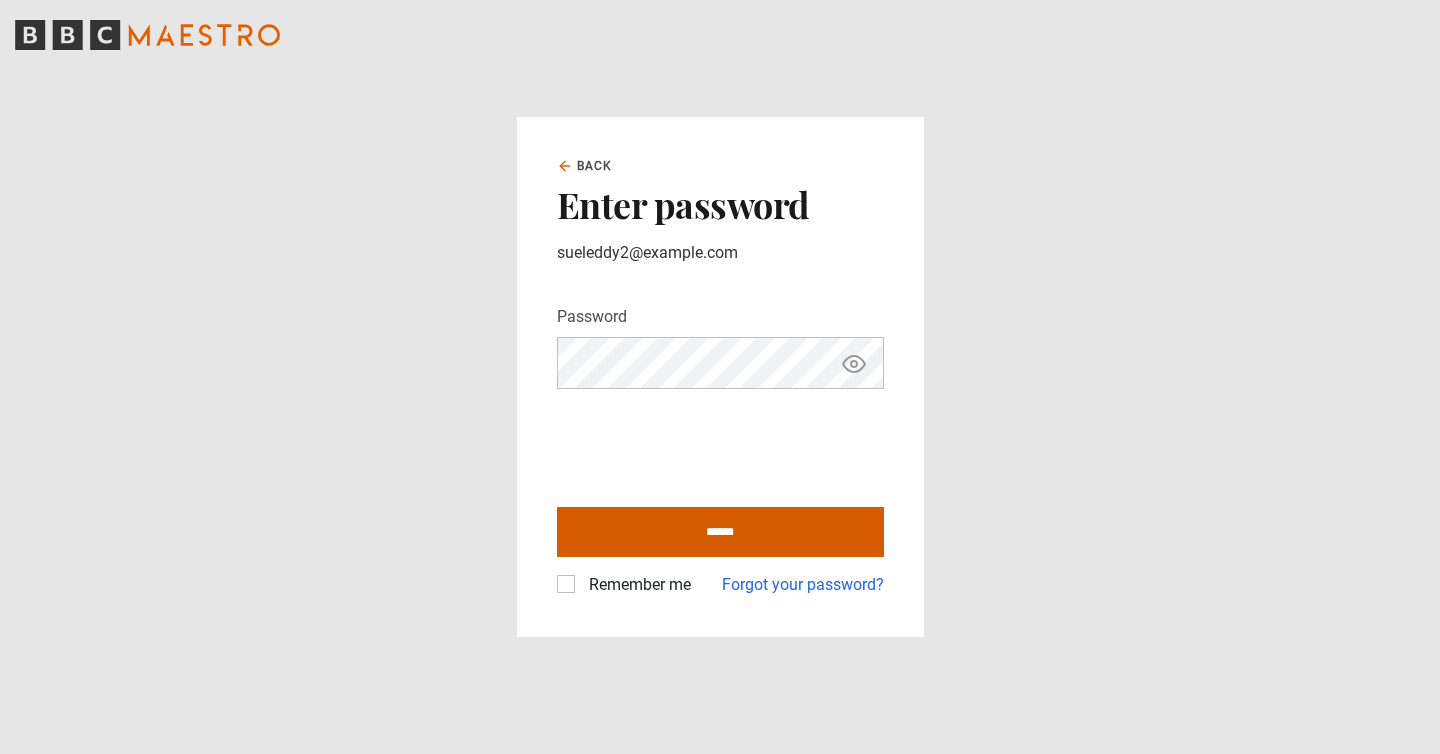 click on "******" at bounding box center [720, 532] 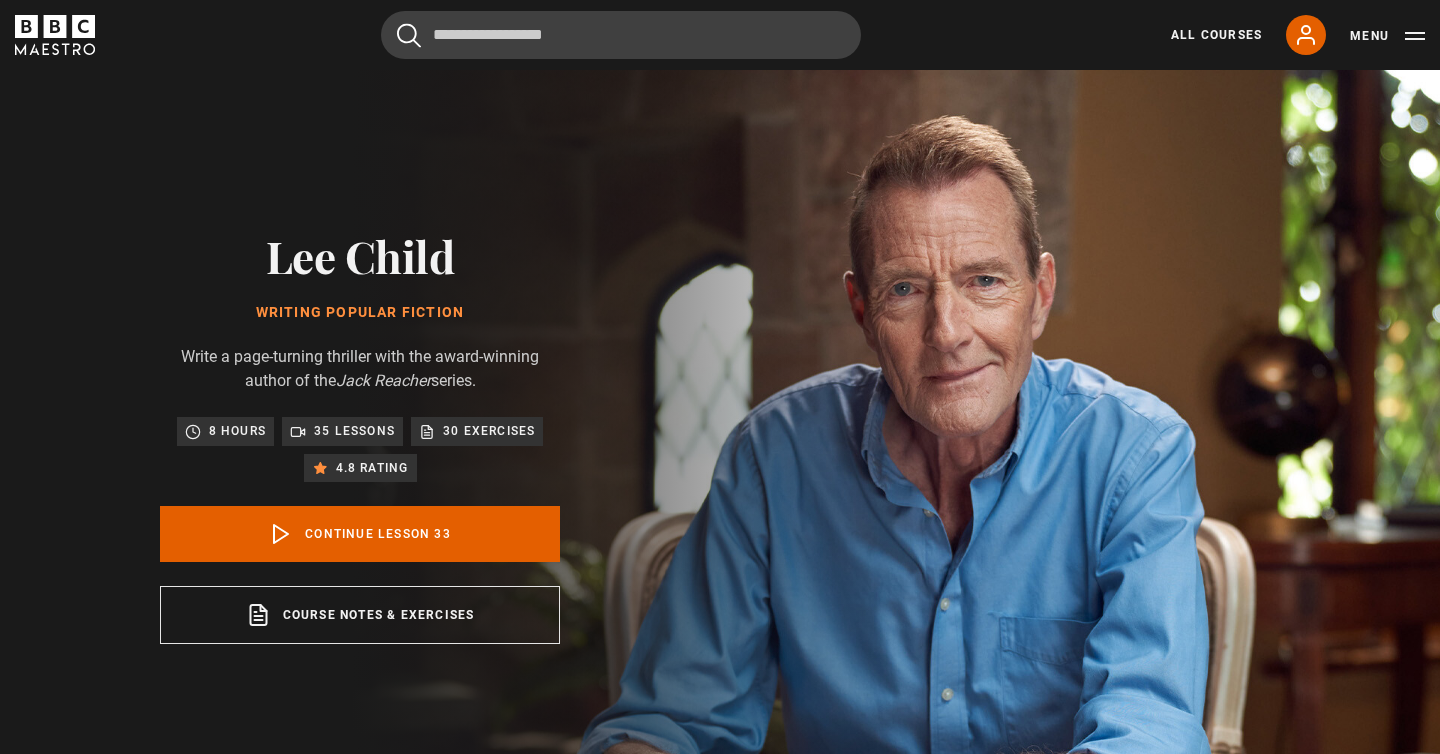 scroll, scrollTop: 804, scrollLeft: 0, axis: vertical 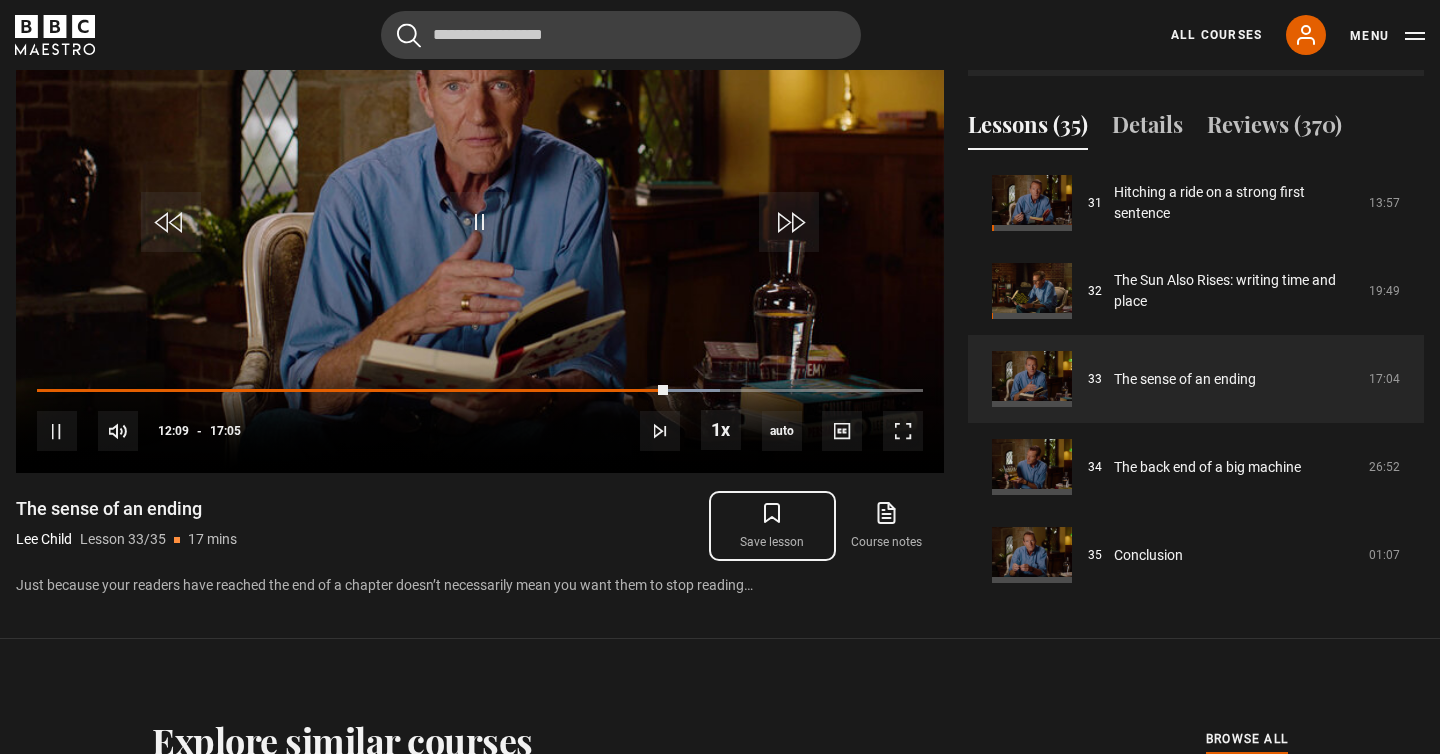 click 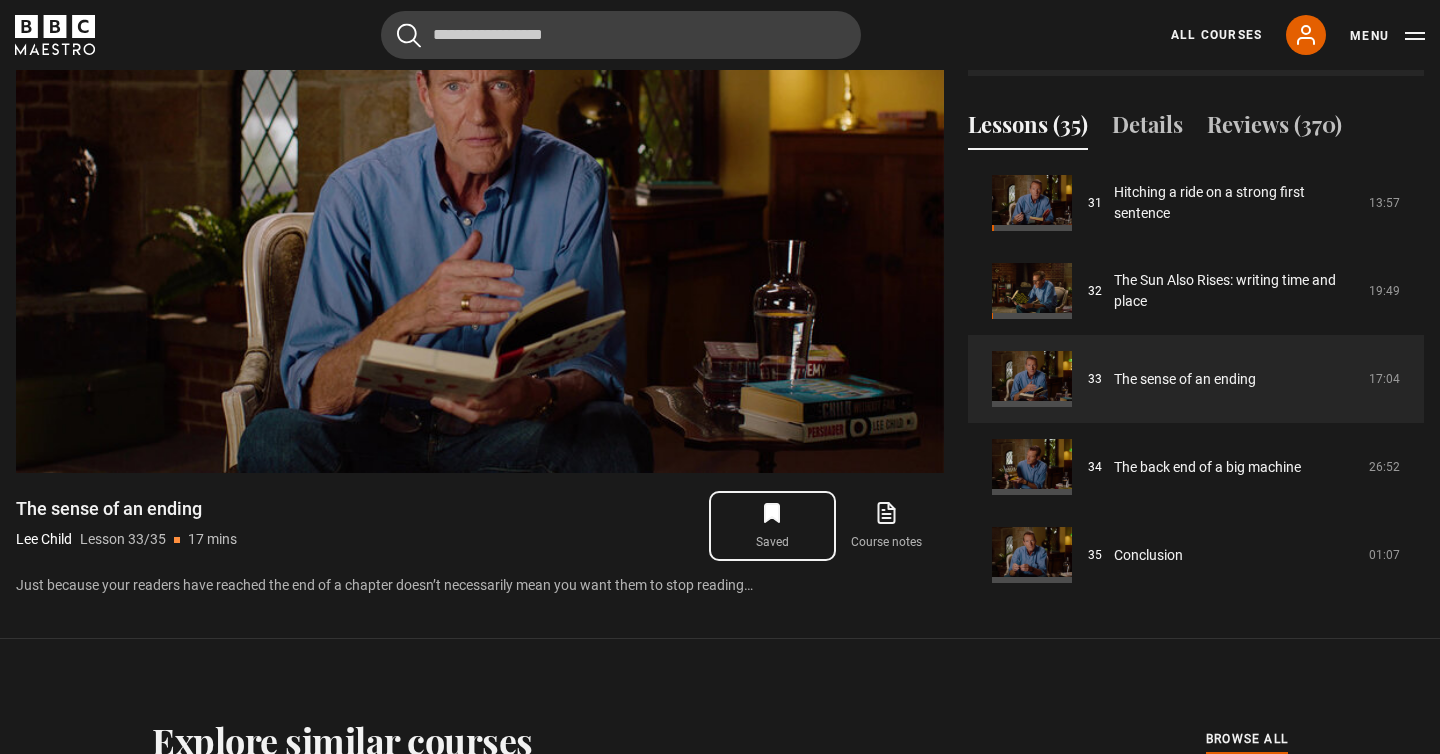 click 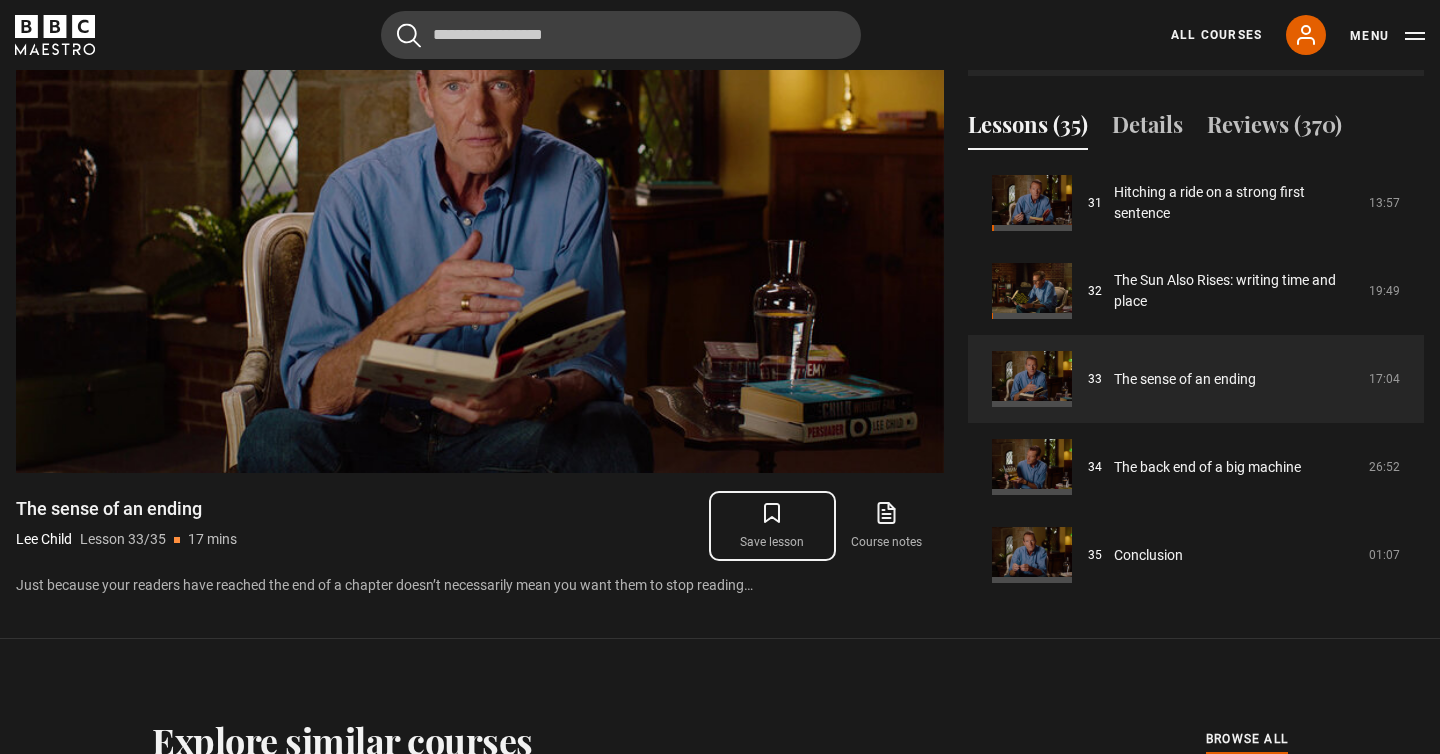 click 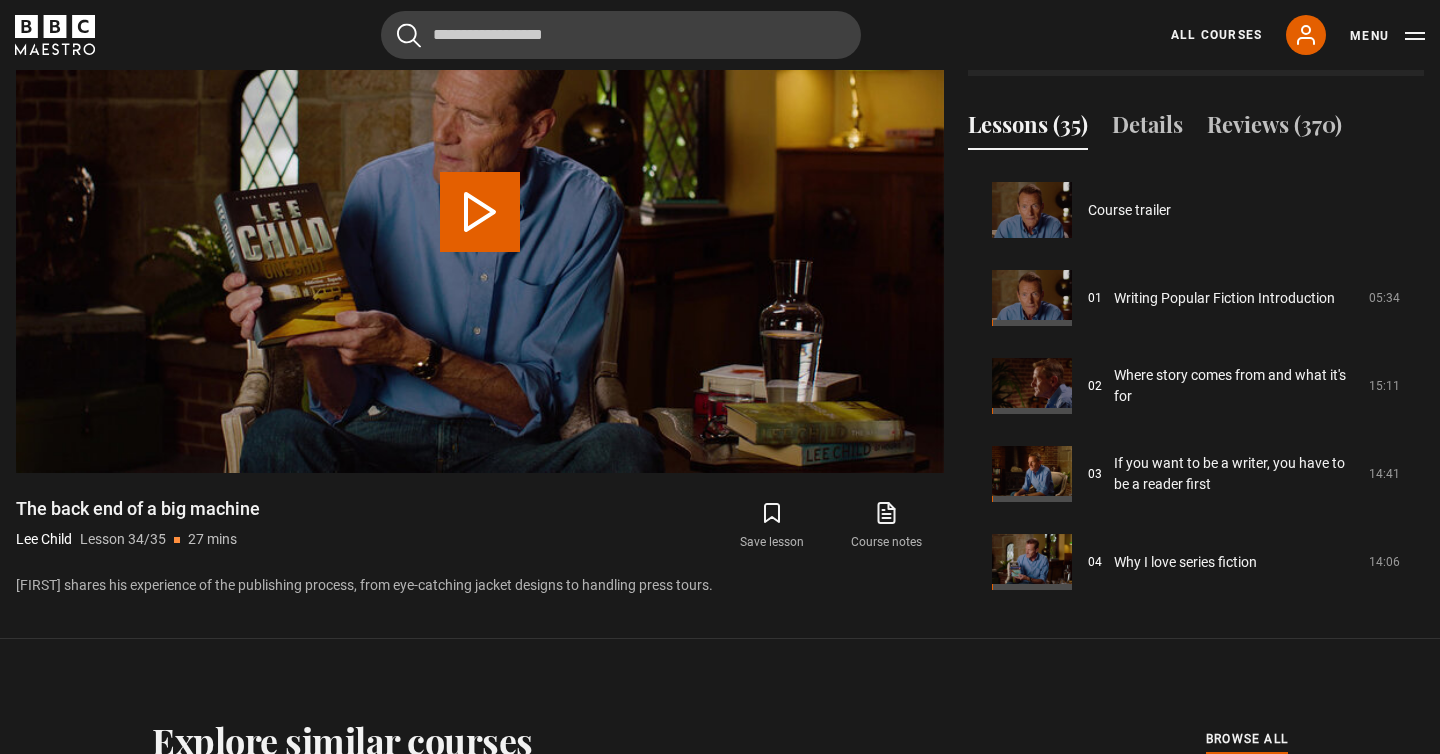 scroll, scrollTop: 804, scrollLeft: 0, axis: vertical 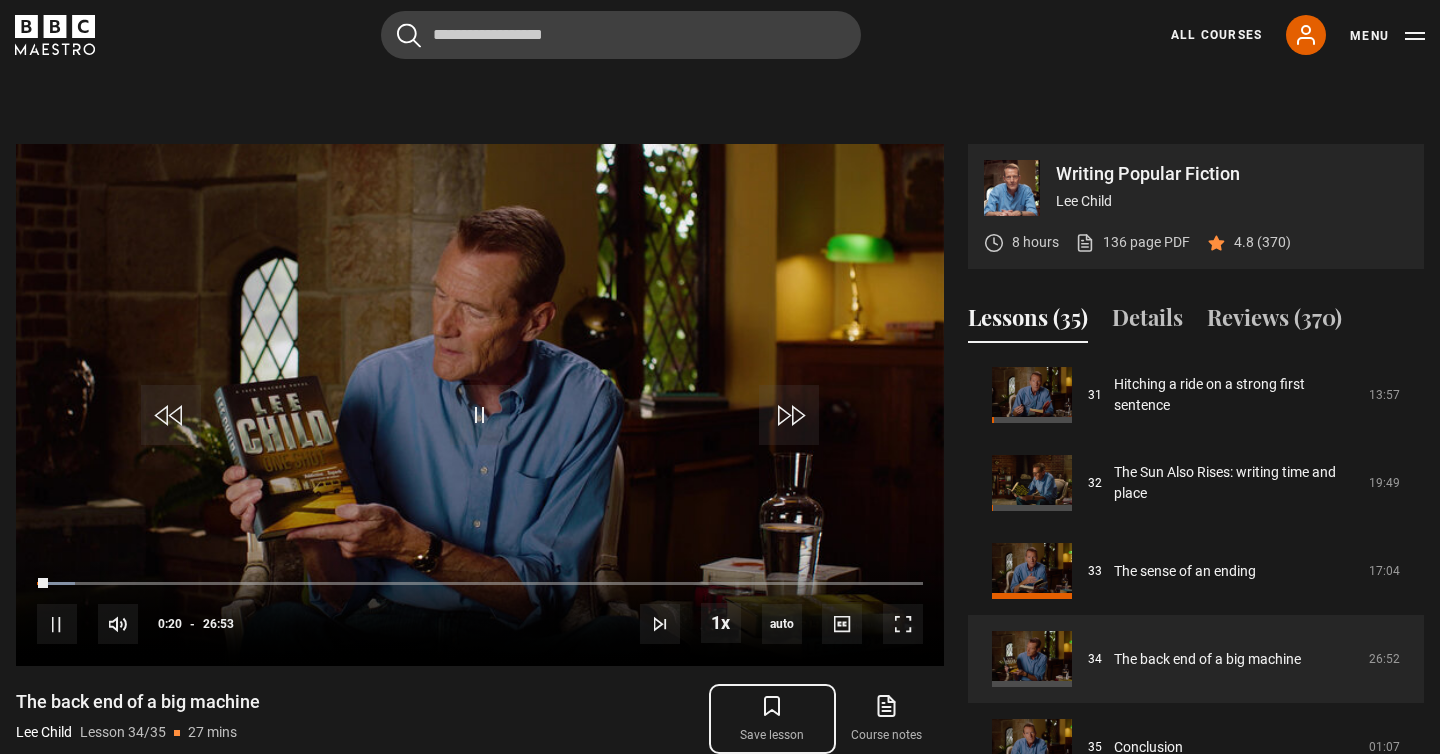 click 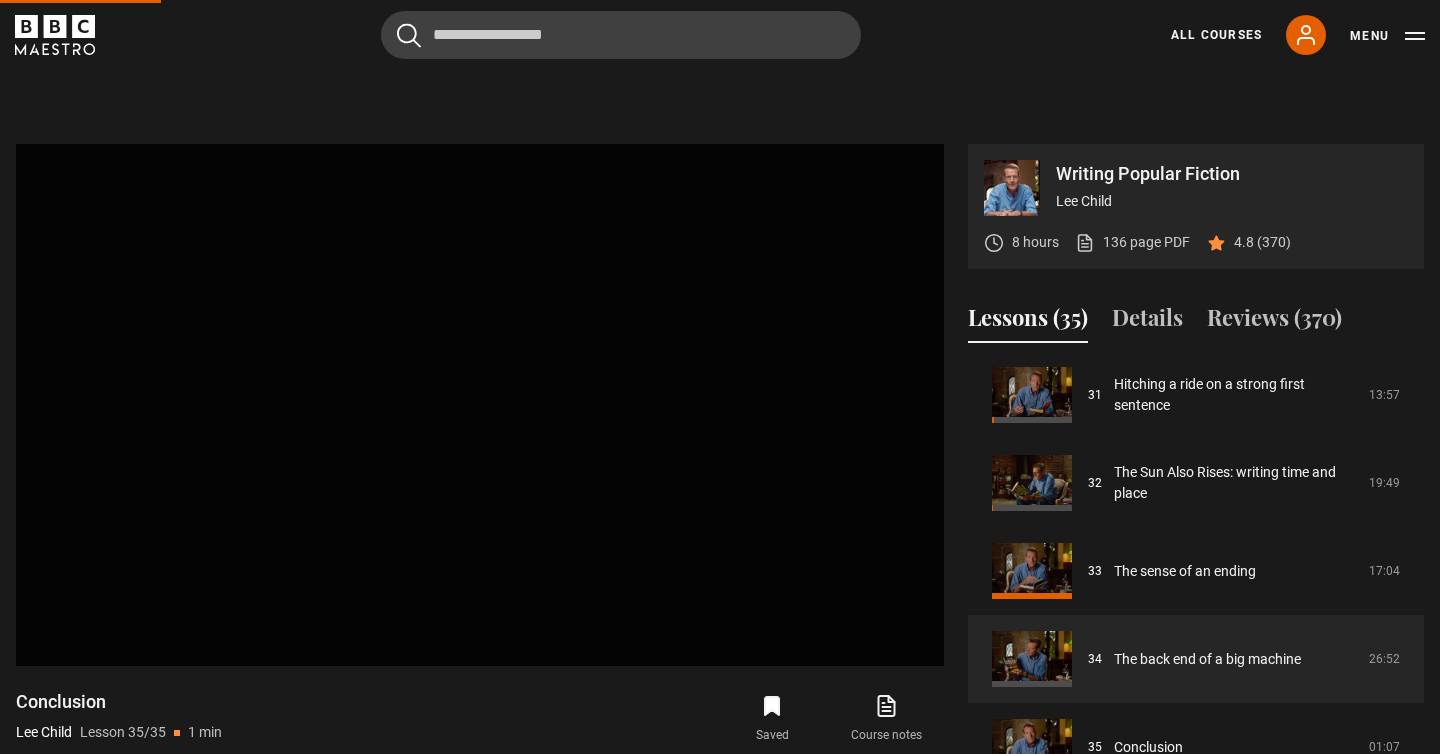 scroll, scrollTop: 804, scrollLeft: 0, axis: vertical 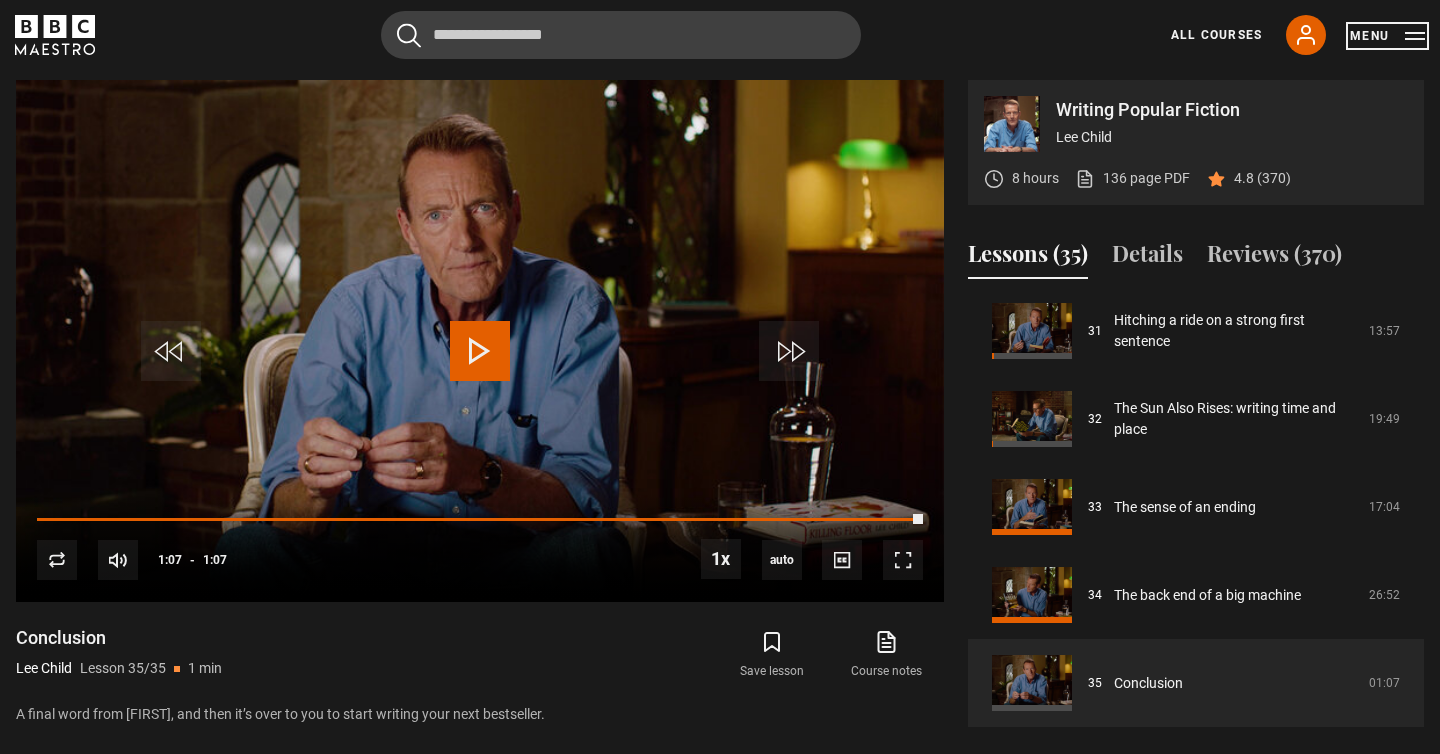 click on "Menu" at bounding box center (1387, 36) 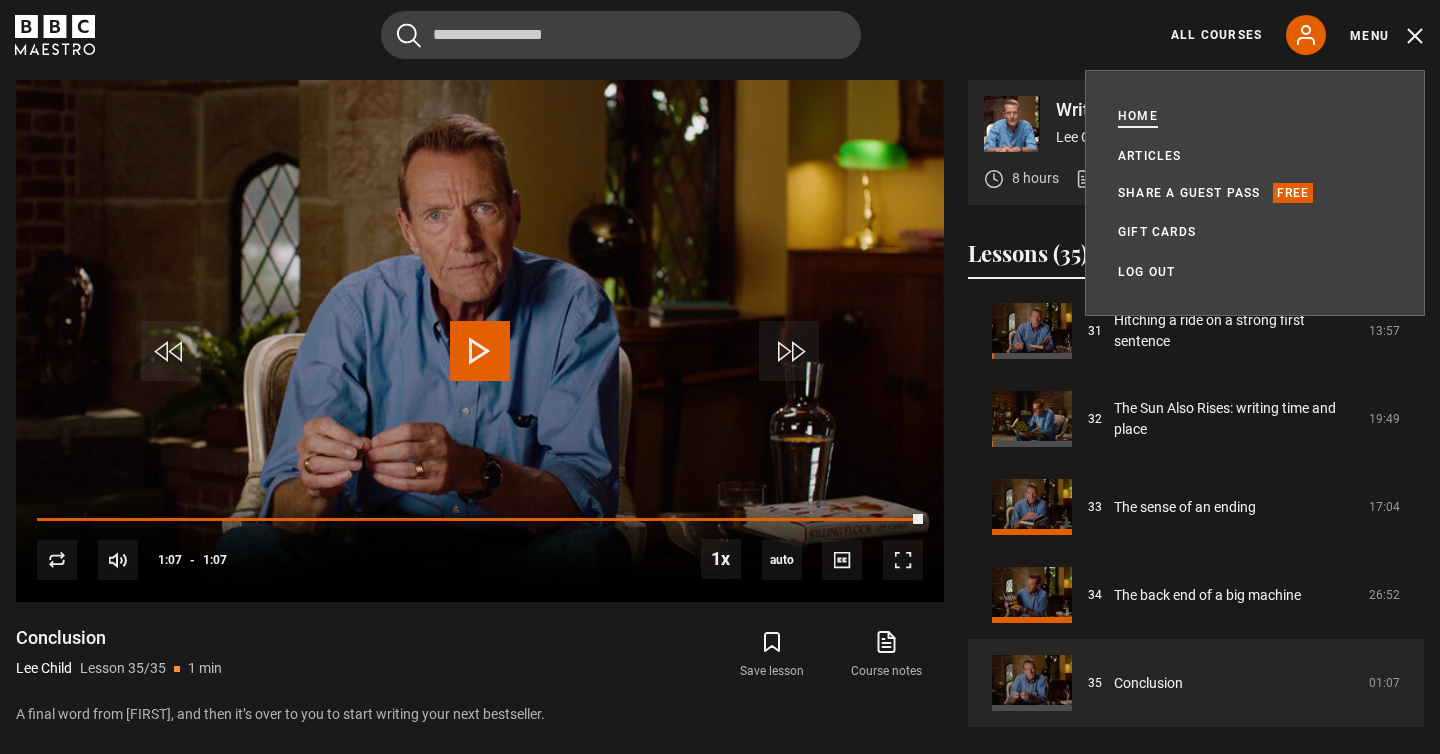 click on "Home" at bounding box center [1138, 116] 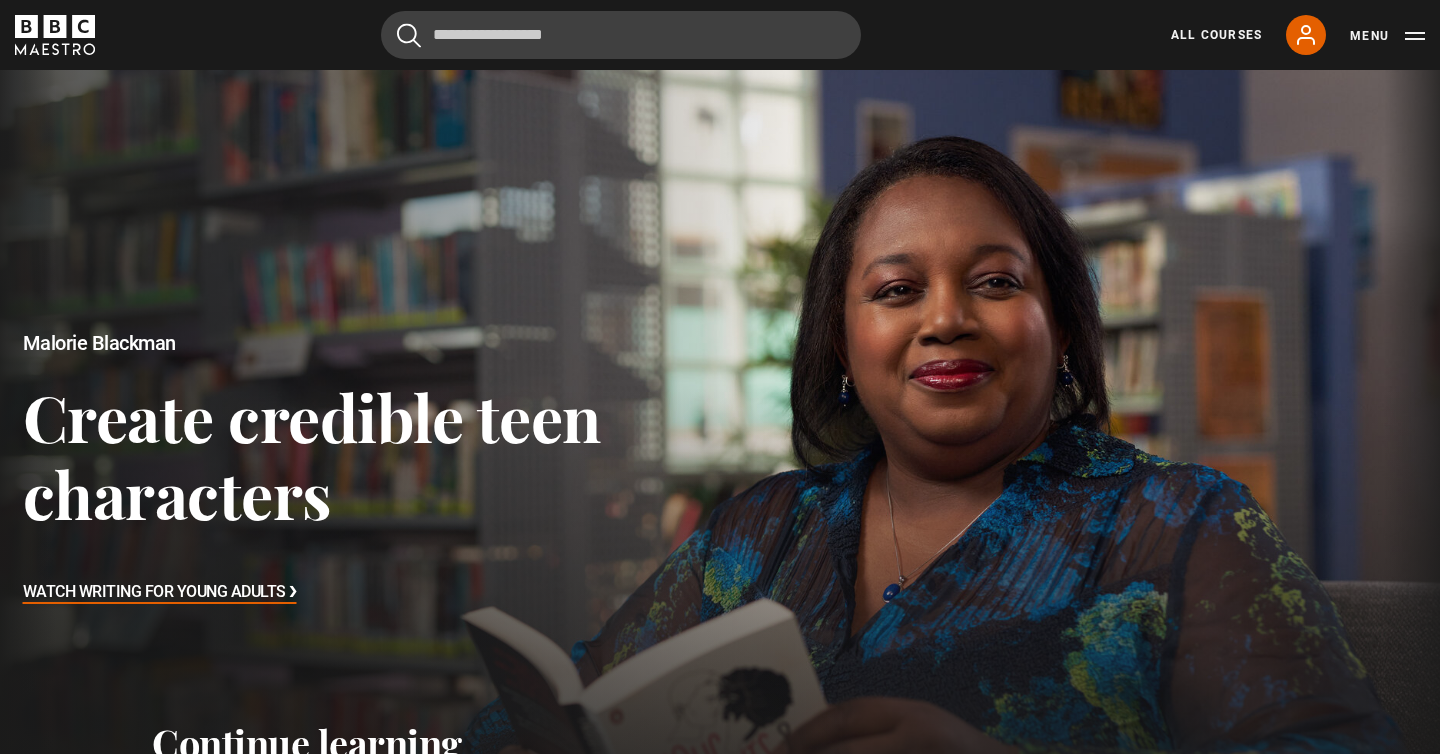 scroll, scrollTop: 0, scrollLeft: 0, axis: both 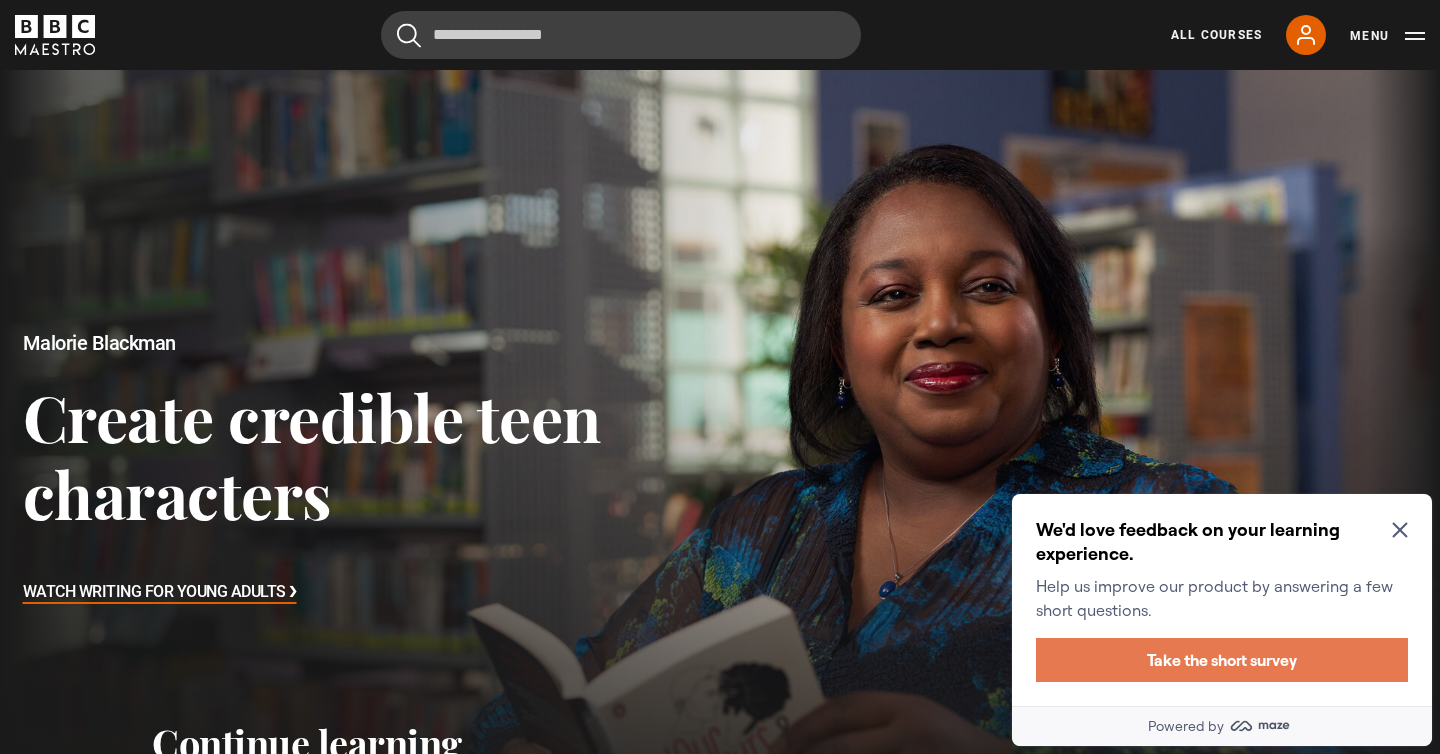 click on "Take the short survey" at bounding box center [1222, 660] 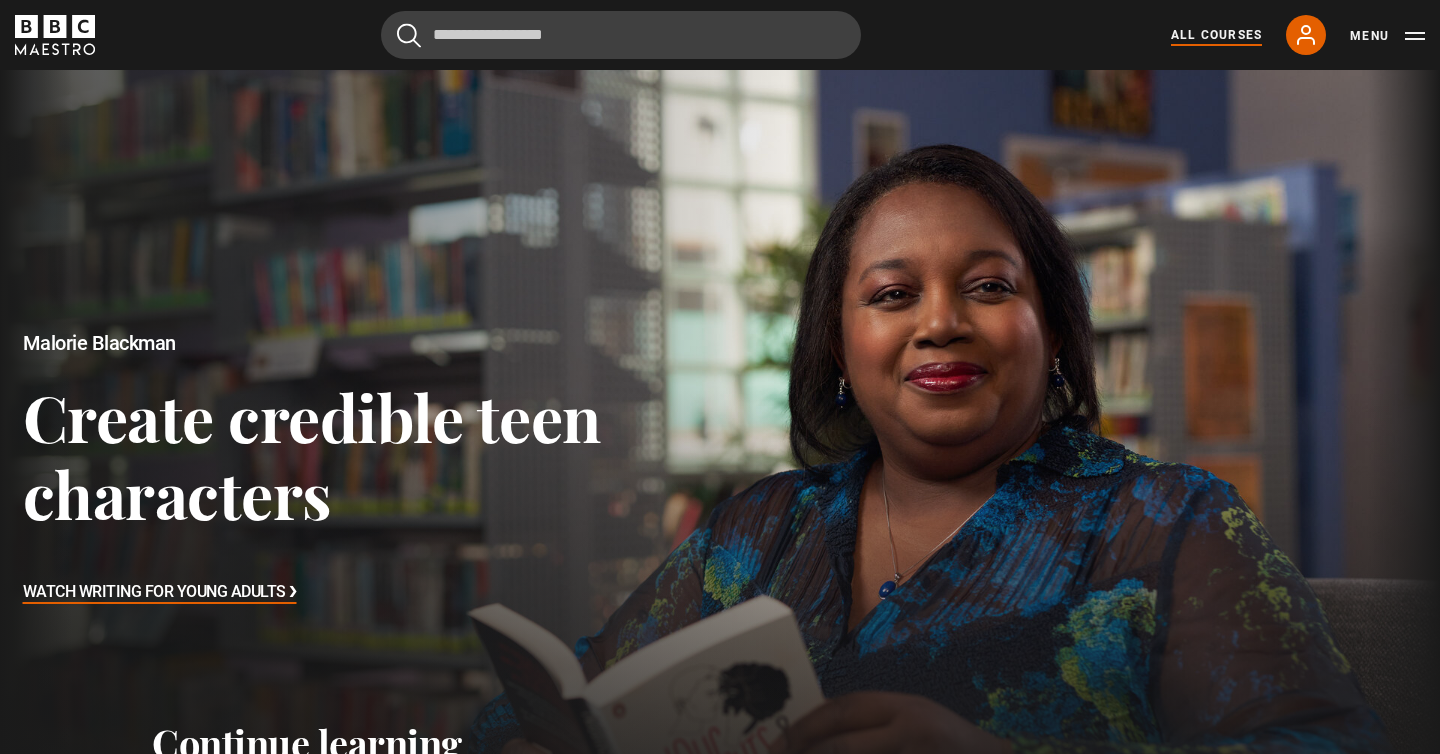 click on "All Courses" at bounding box center (1216, 35) 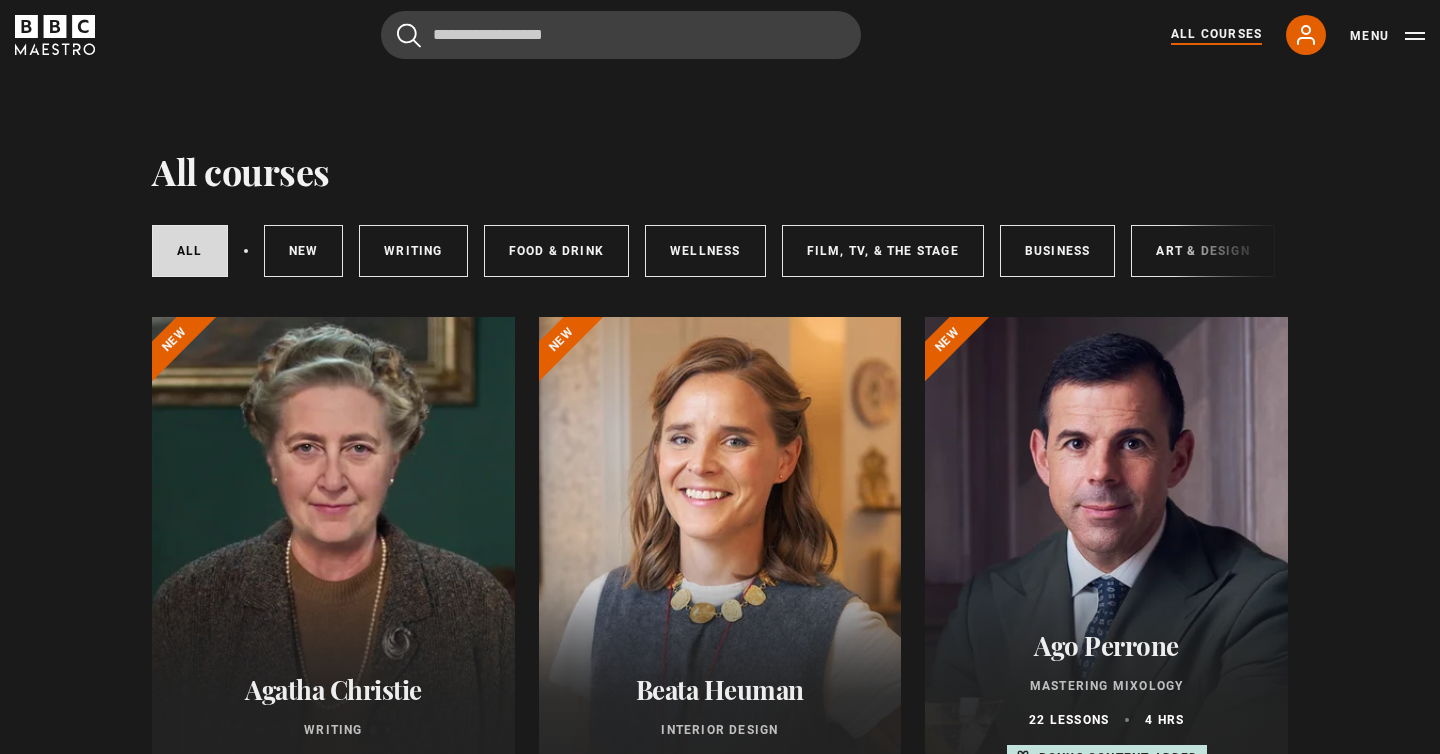 scroll, scrollTop: 0, scrollLeft: 0, axis: both 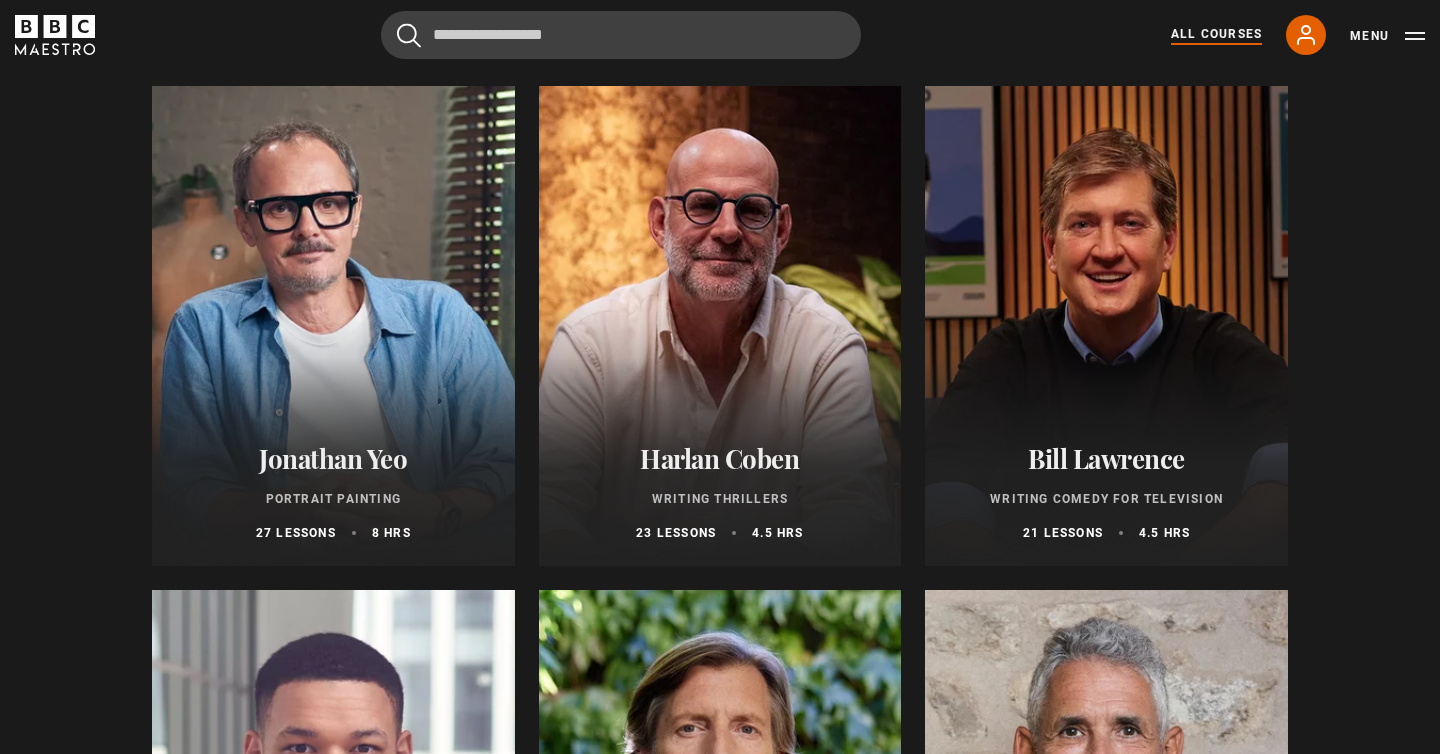 click at bounding box center [720, 326] 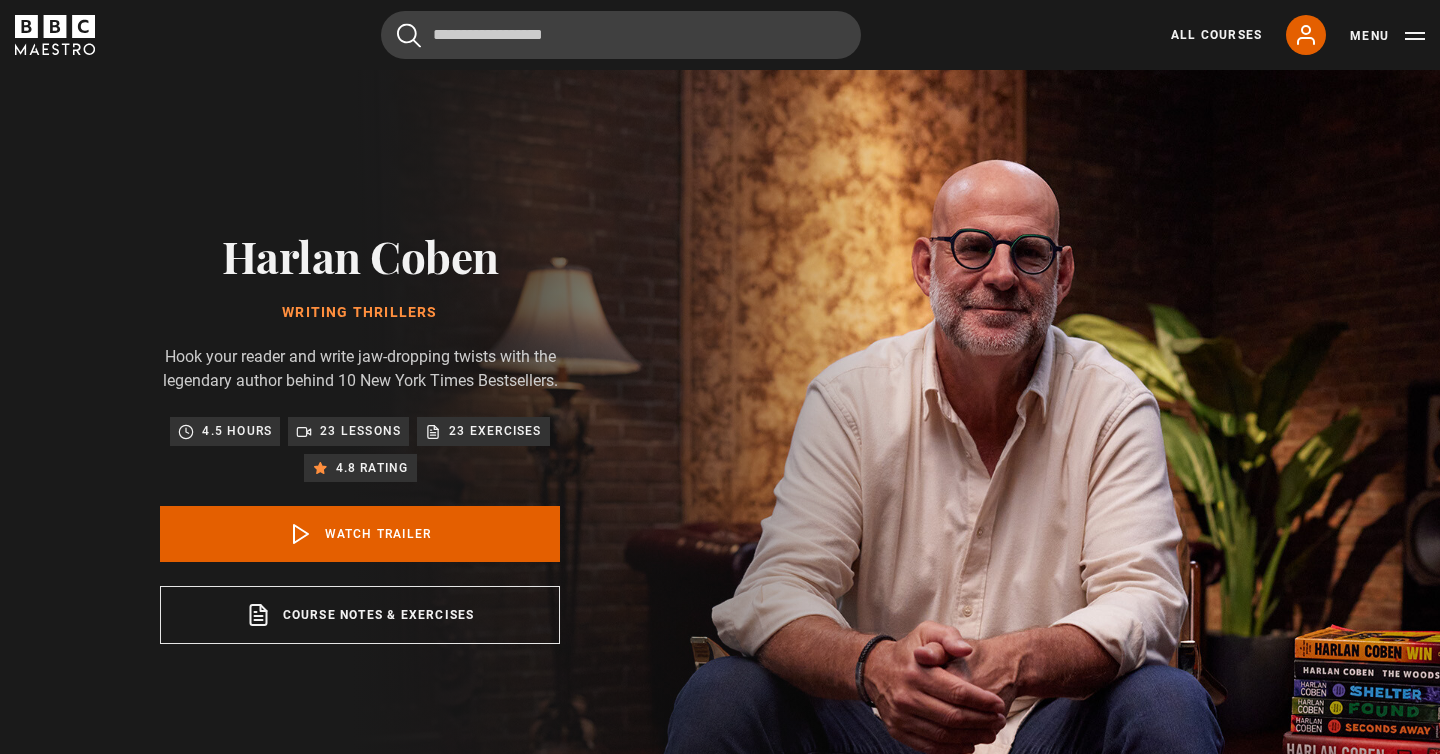 scroll, scrollTop: 0, scrollLeft: 0, axis: both 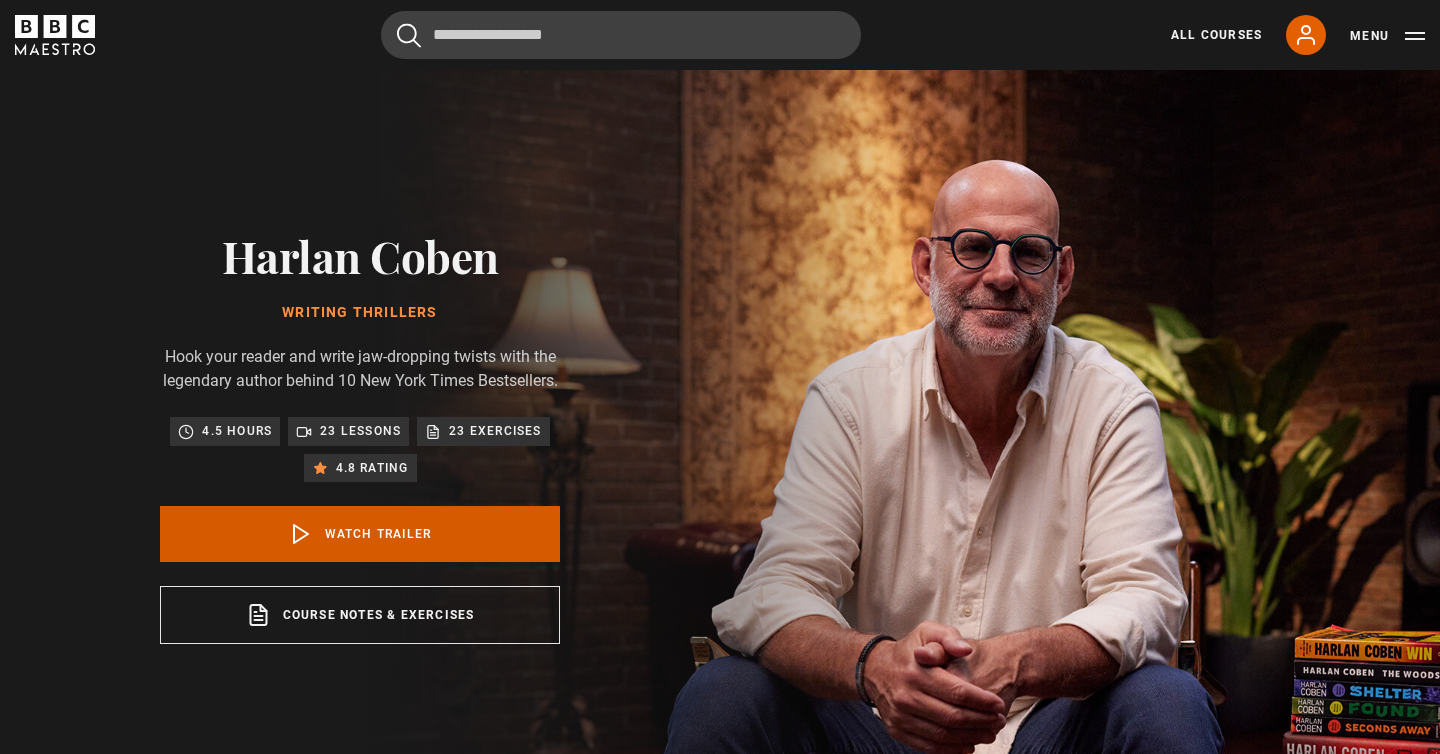 click on "Watch Trailer" at bounding box center (360, 534) 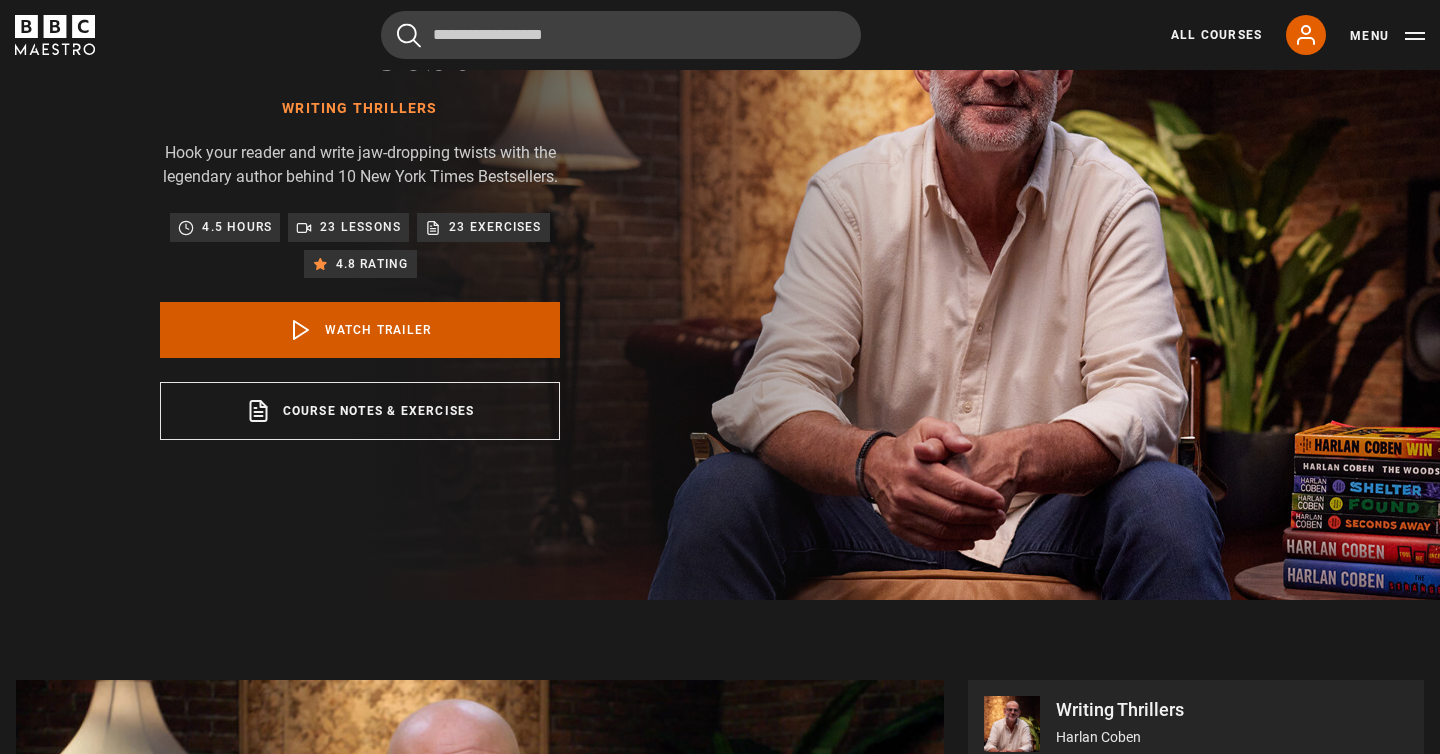 scroll, scrollTop: 683, scrollLeft: 0, axis: vertical 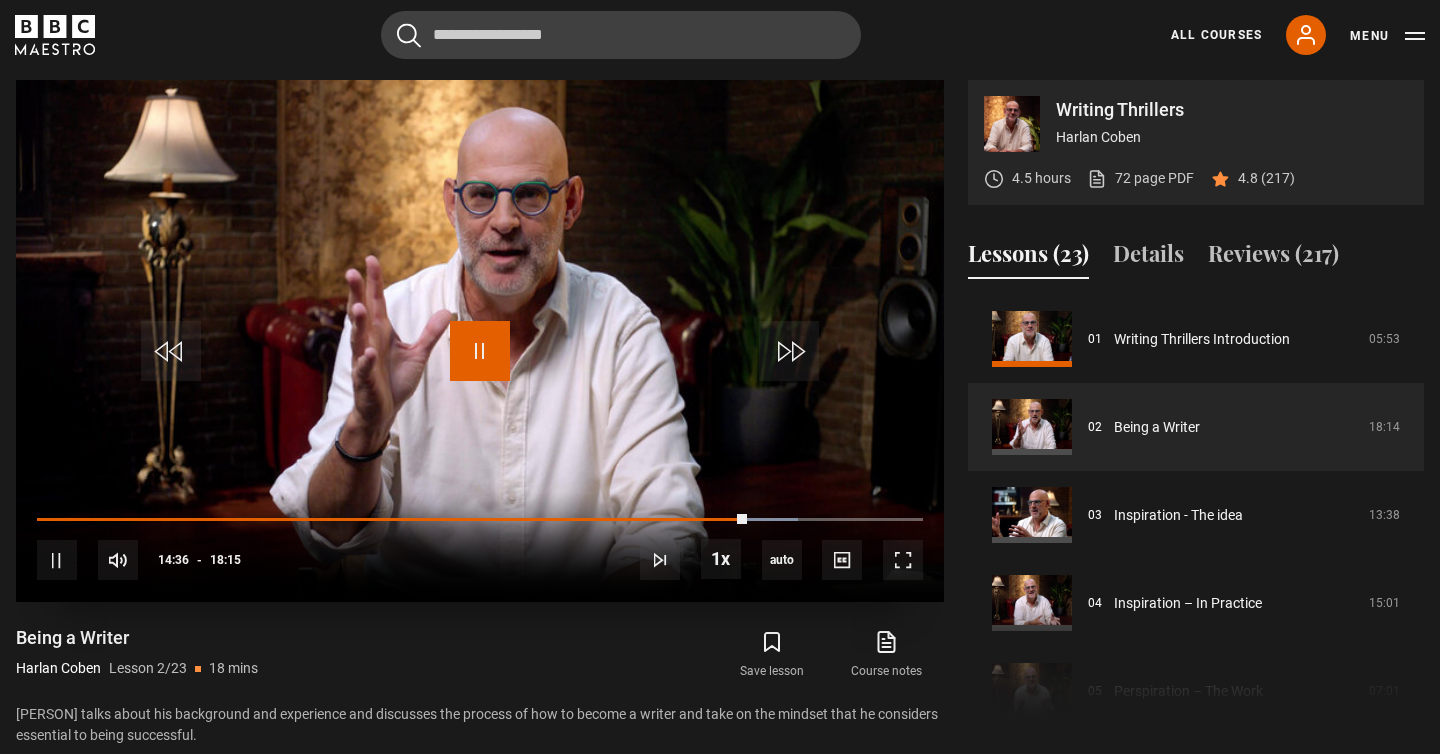 click at bounding box center (480, 351) 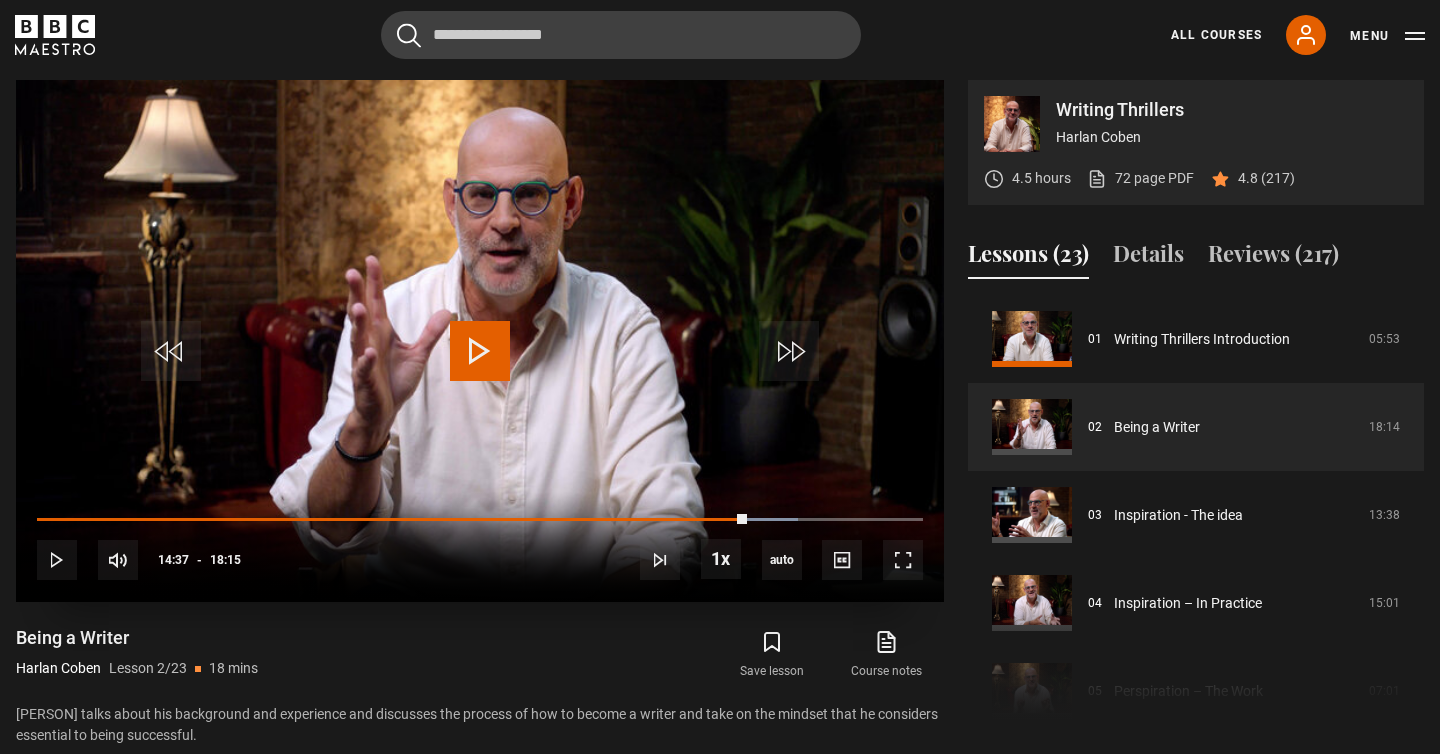 click at bounding box center (480, 351) 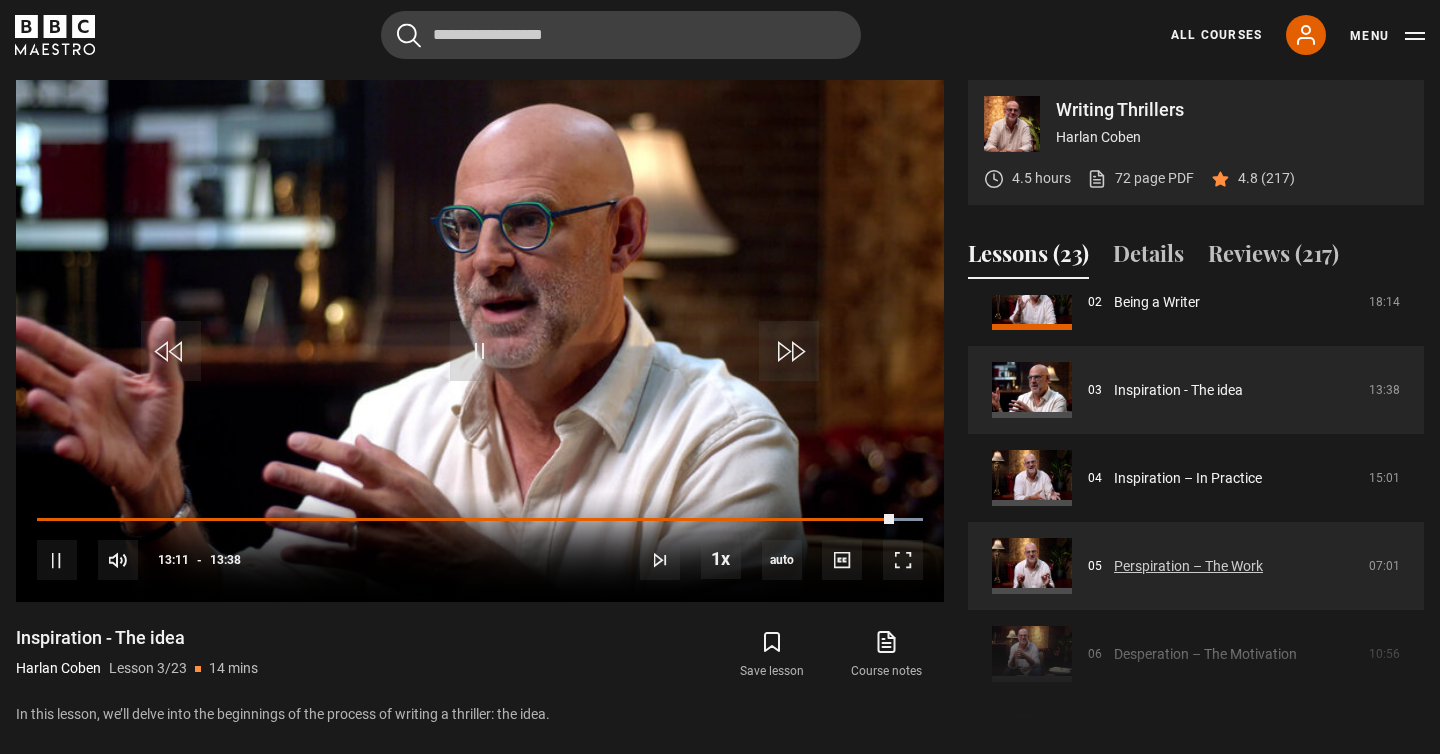 scroll, scrollTop: 235, scrollLeft: 0, axis: vertical 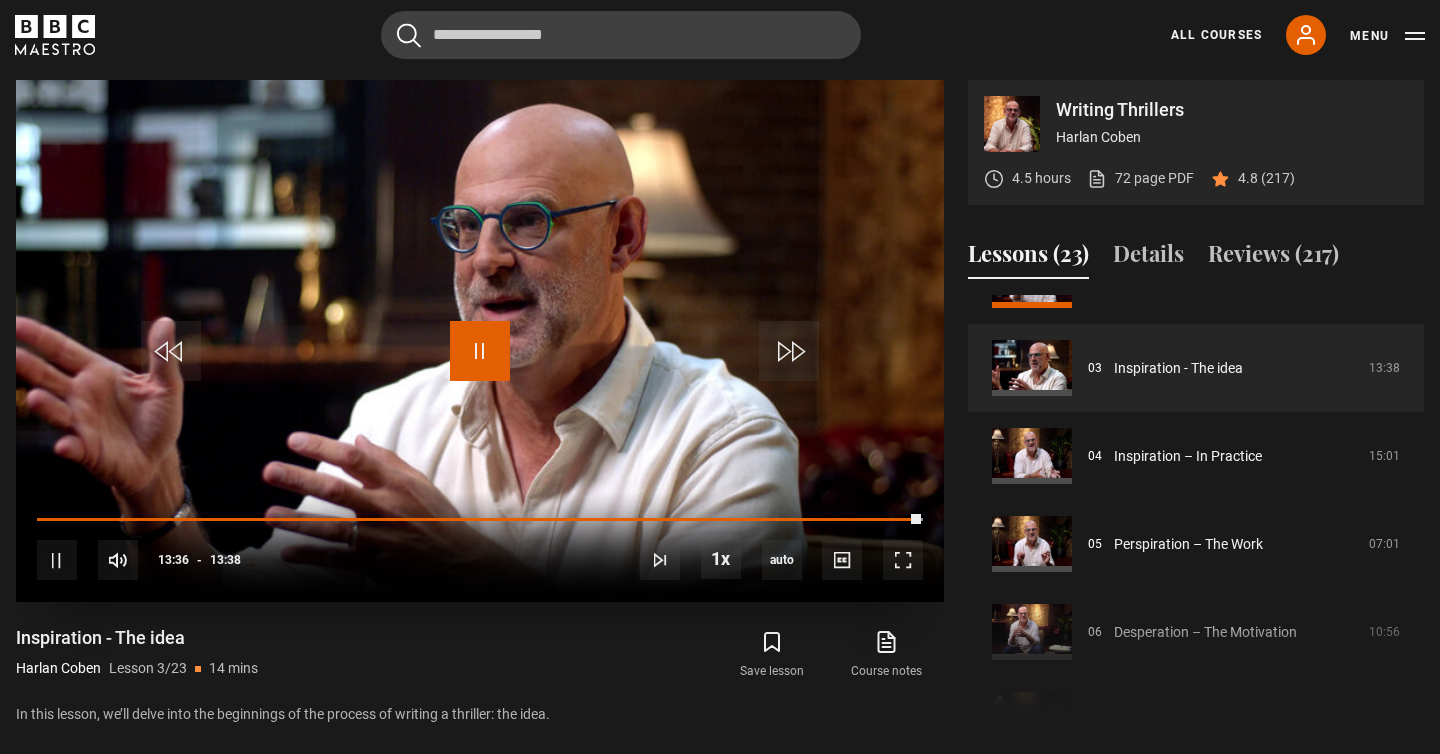 click at bounding box center (480, 351) 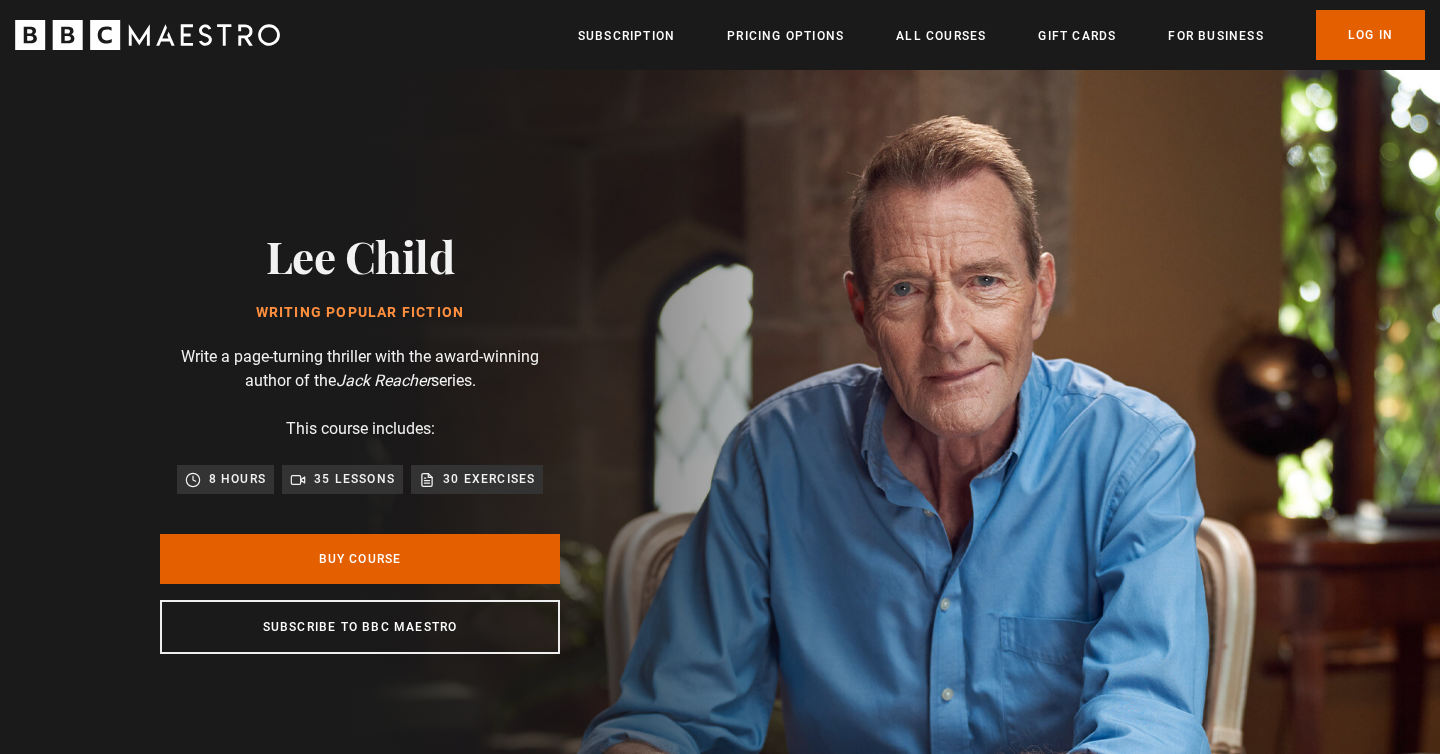 scroll, scrollTop: 0, scrollLeft: 0, axis: both 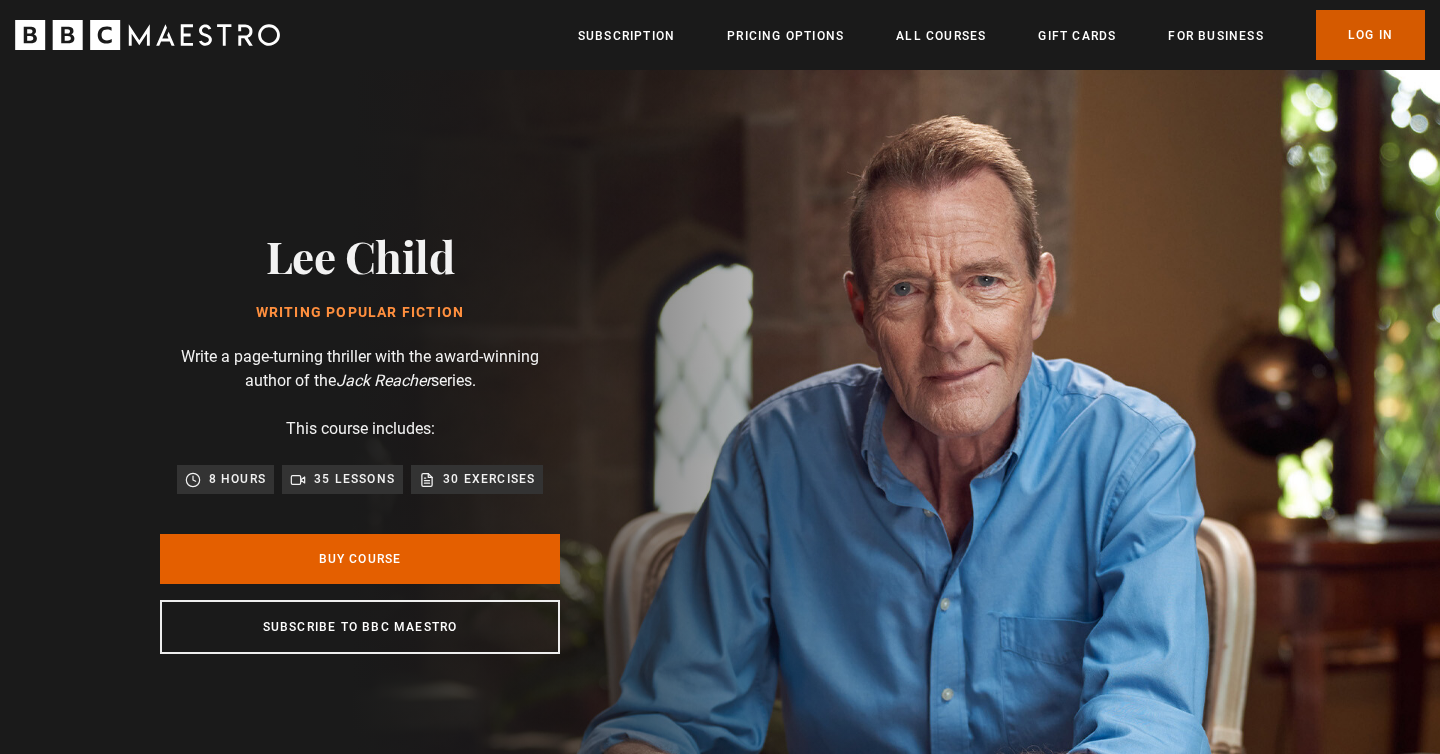 click on "Log In" at bounding box center [1370, 35] 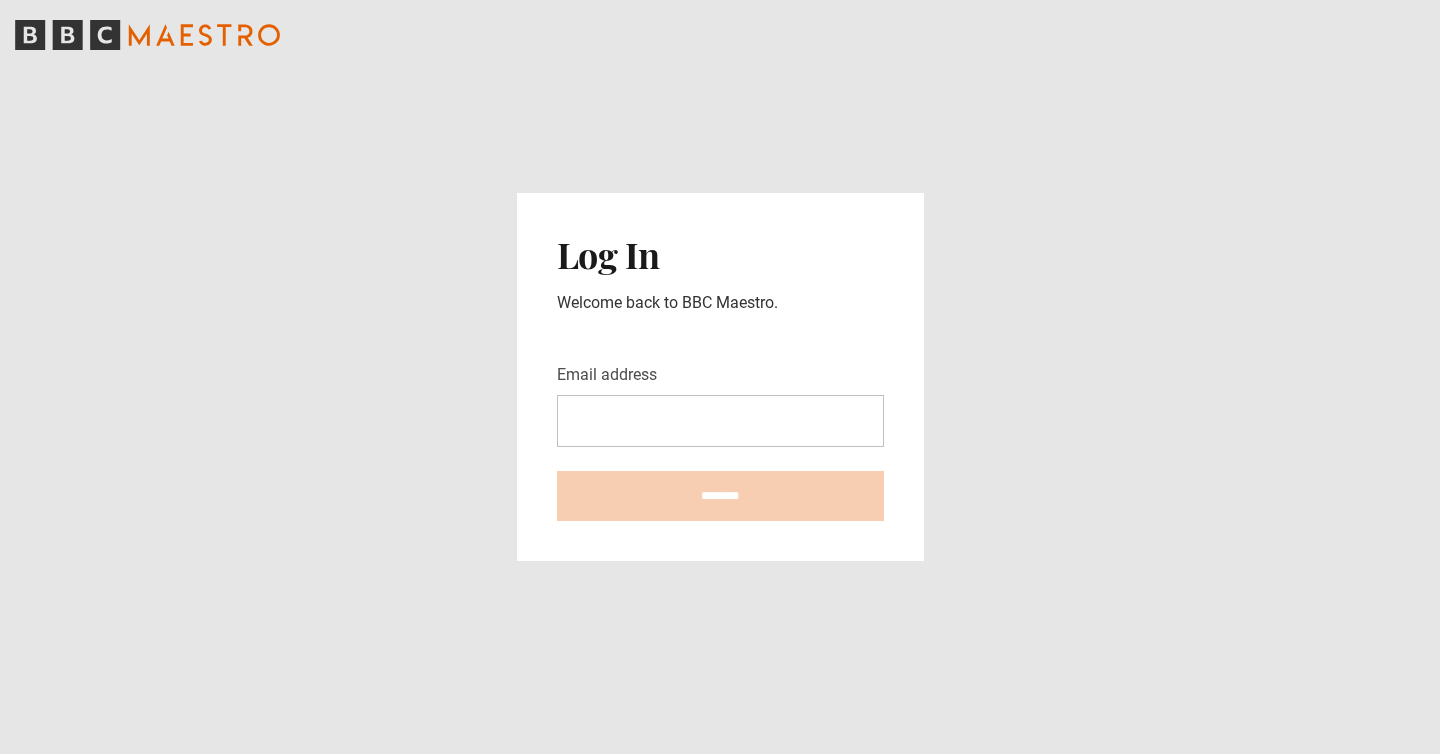 scroll, scrollTop: 0, scrollLeft: 0, axis: both 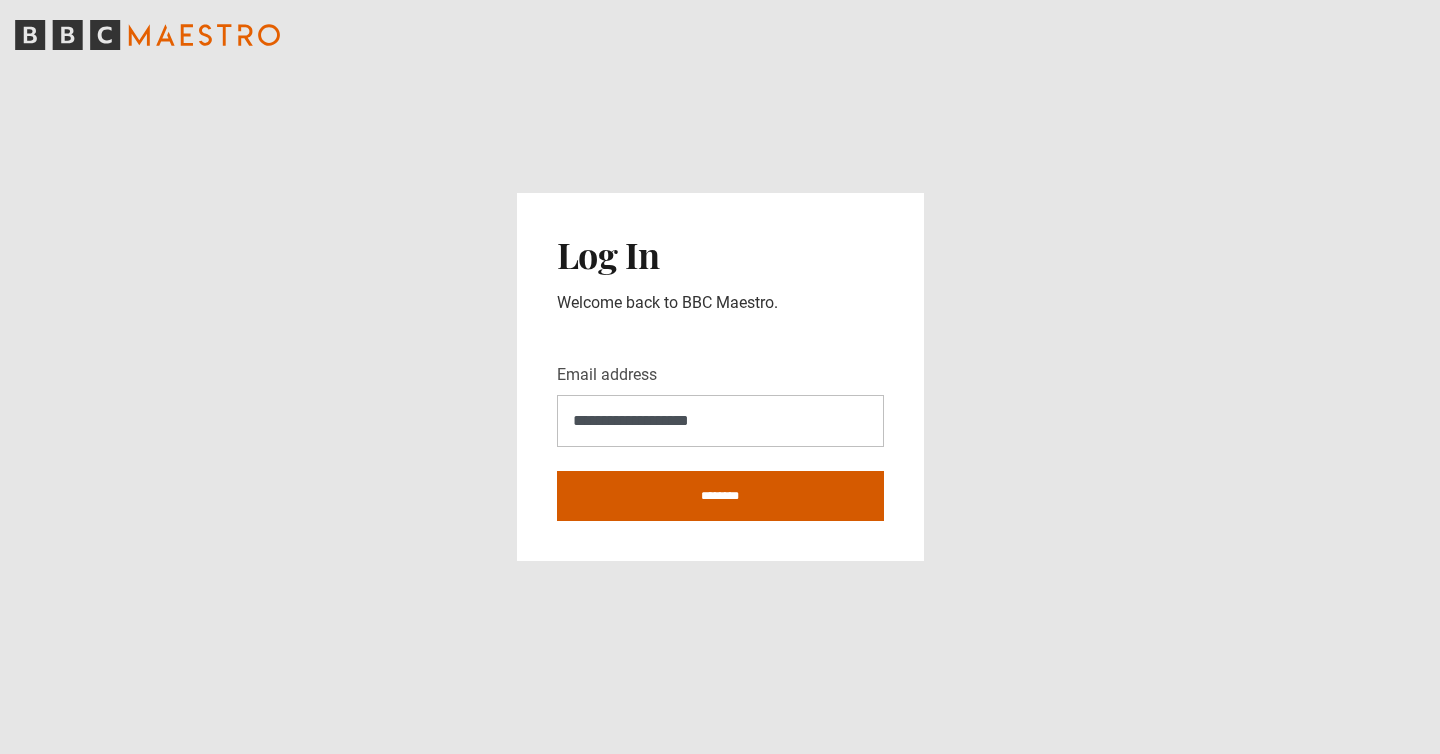 click on "********" at bounding box center (720, 496) 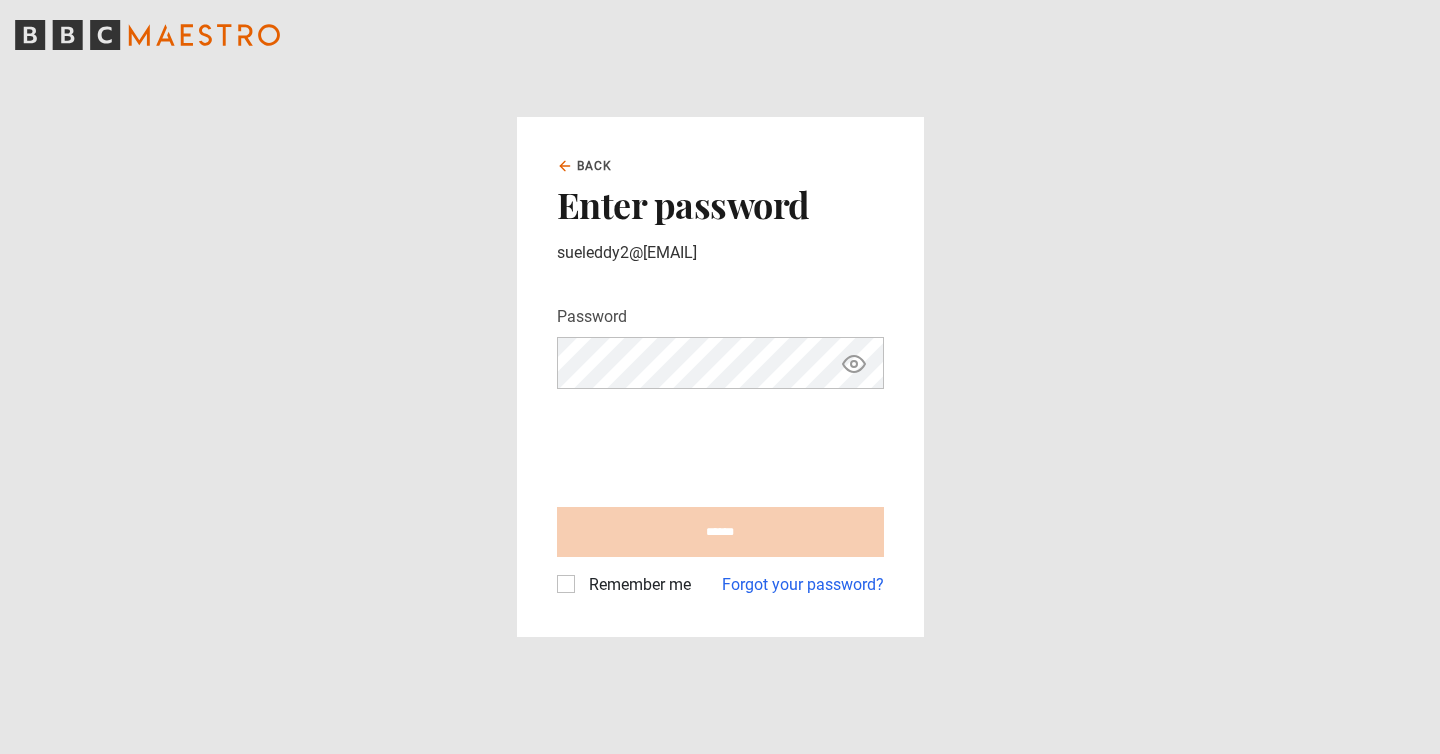 scroll, scrollTop: 0, scrollLeft: 0, axis: both 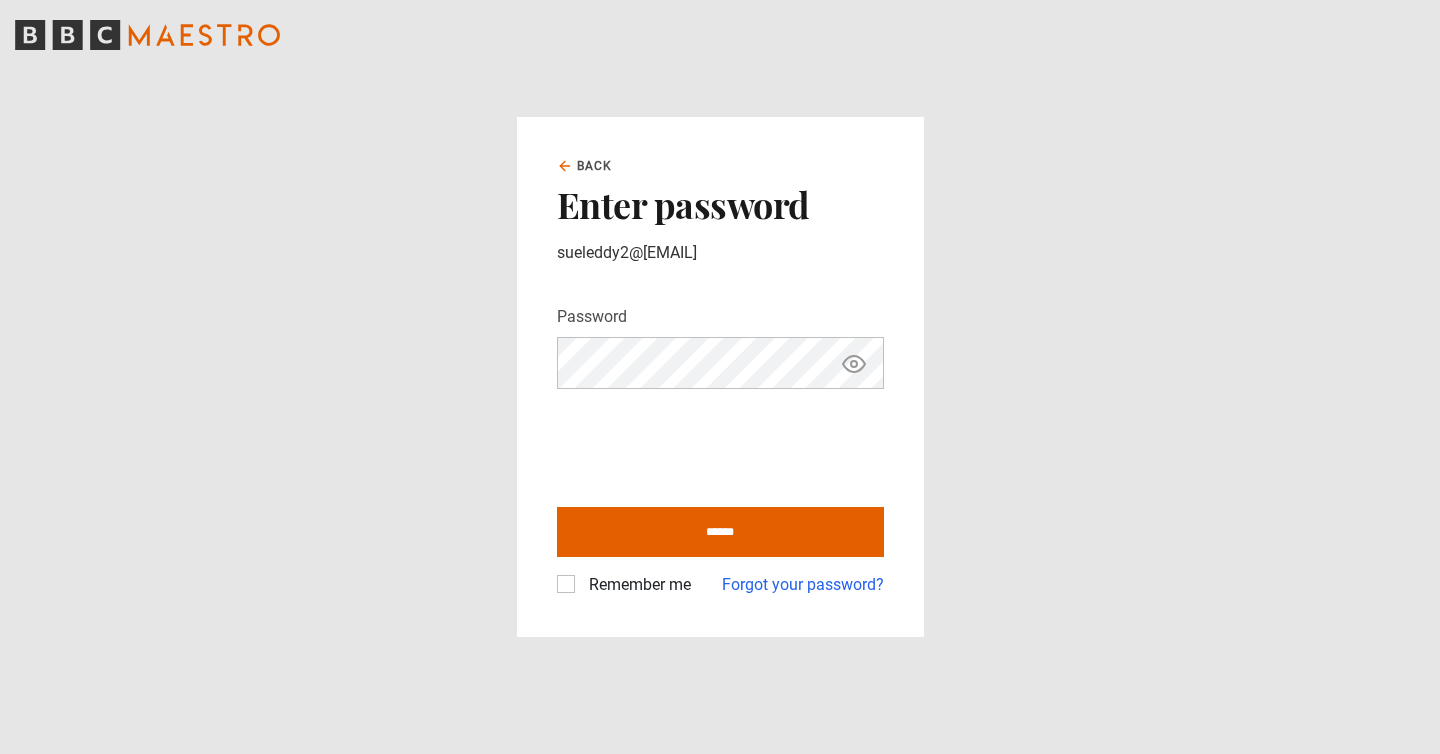 click on "Remember me" at bounding box center [636, 585] 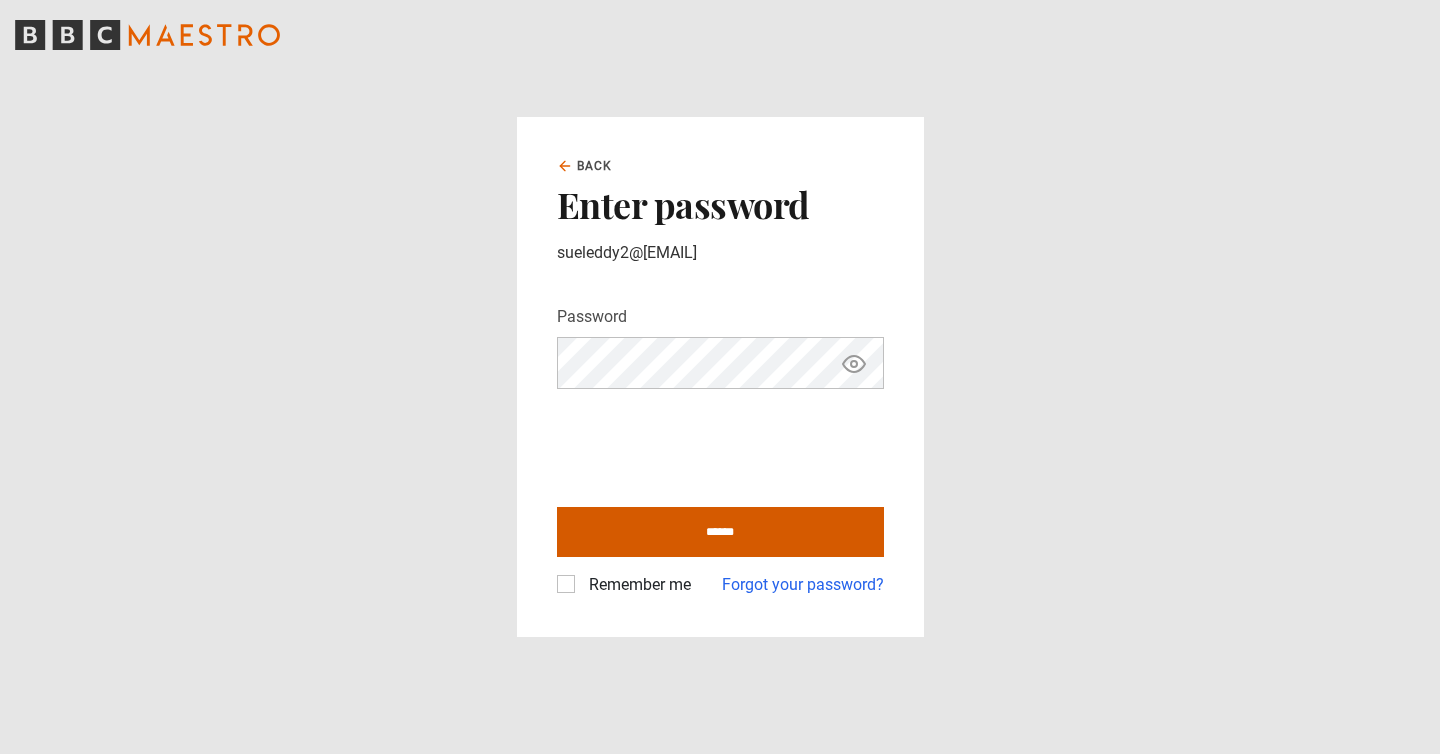 click on "******" at bounding box center (720, 532) 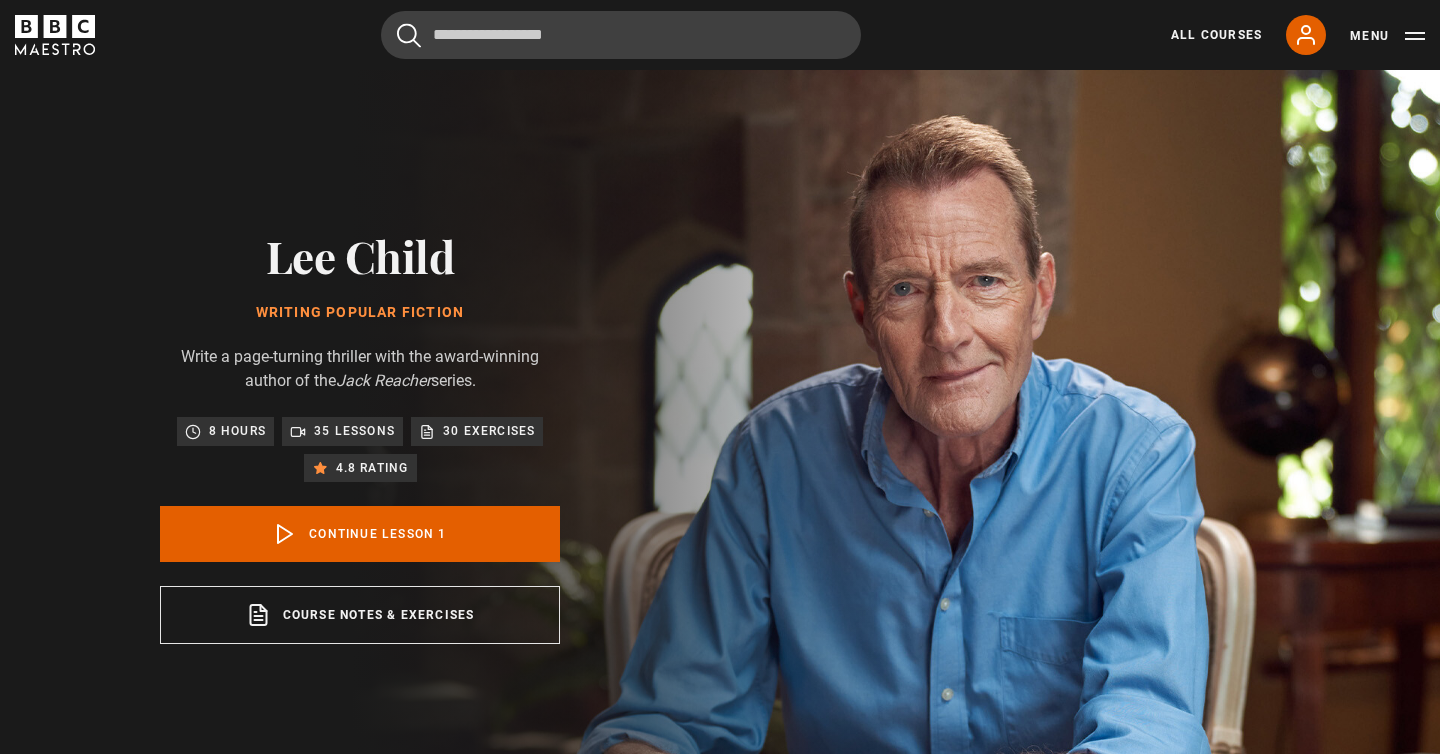 scroll, scrollTop: 804, scrollLeft: 0, axis: vertical 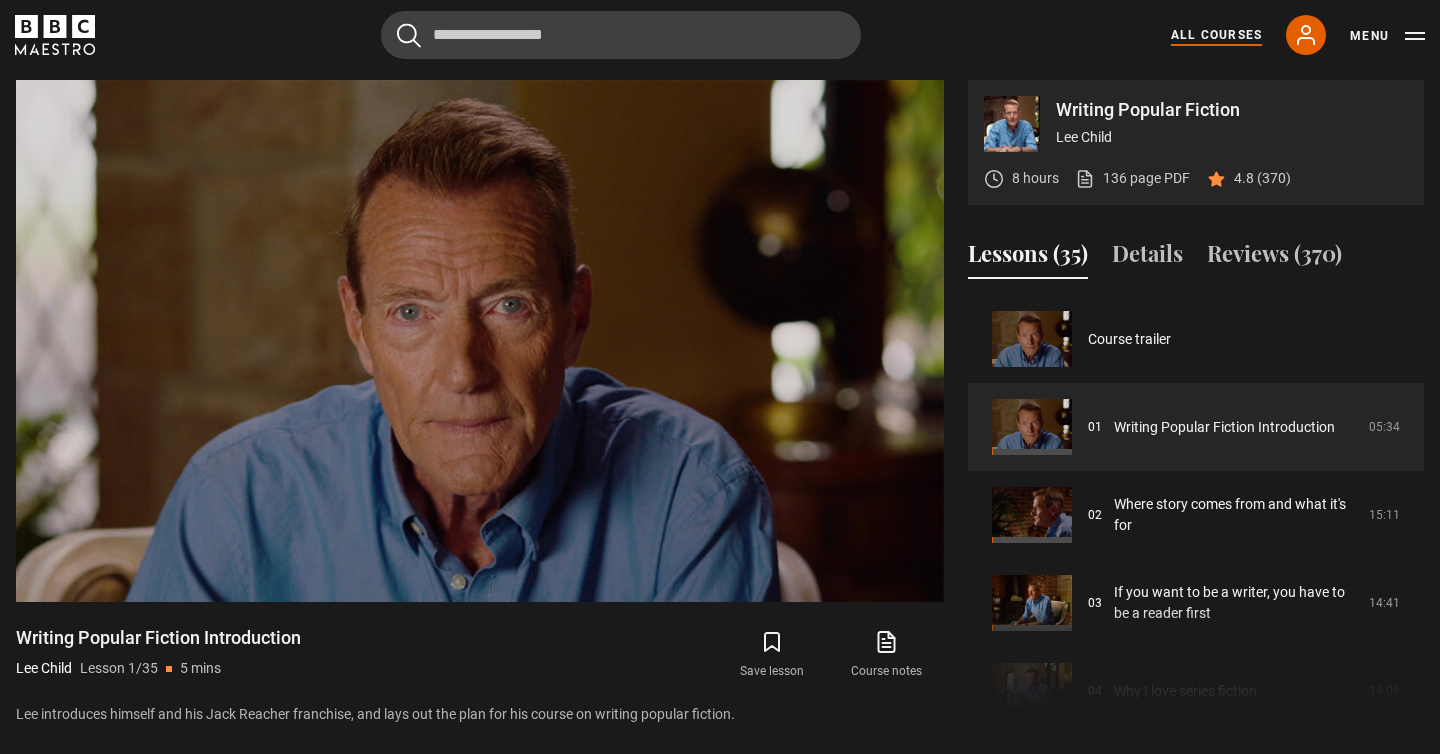 click on "All Courses" at bounding box center (1216, 35) 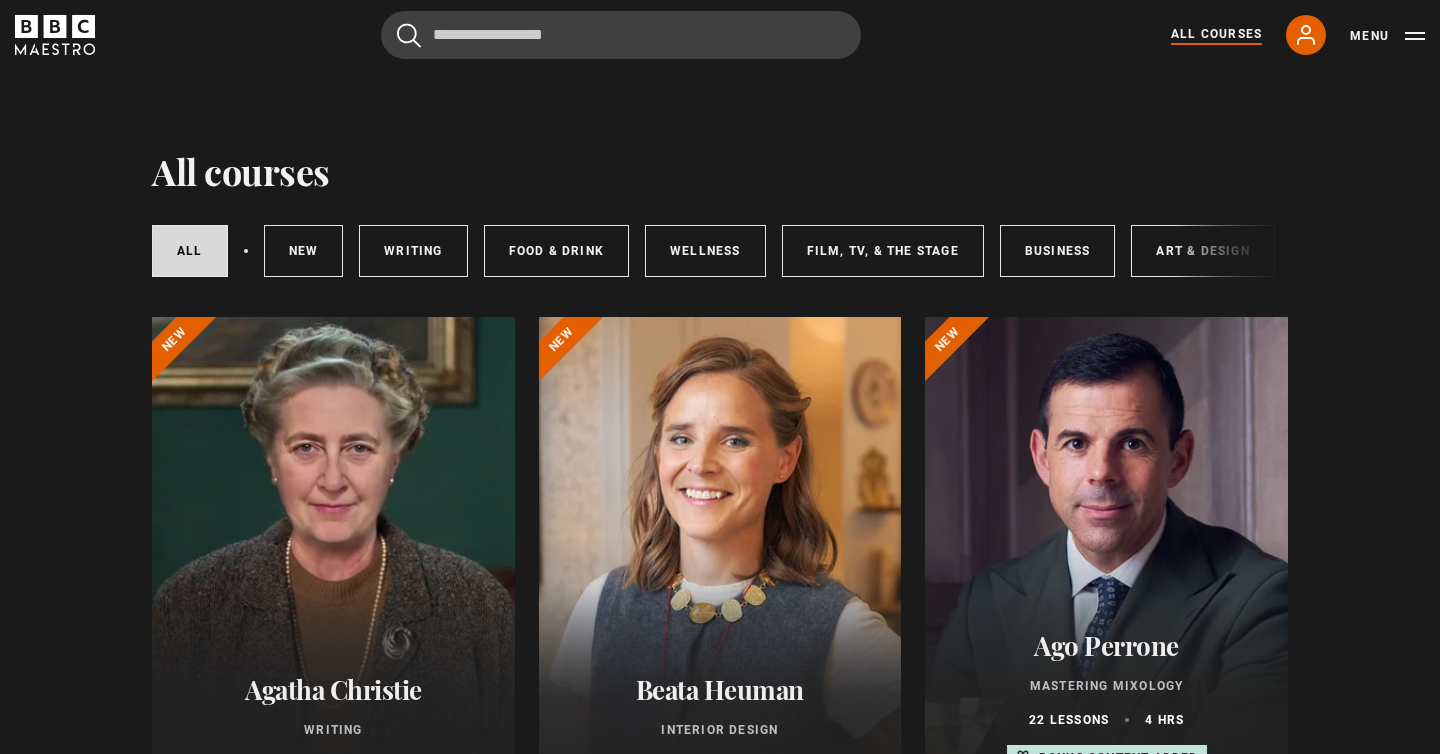 scroll, scrollTop: 0, scrollLeft: 0, axis: both 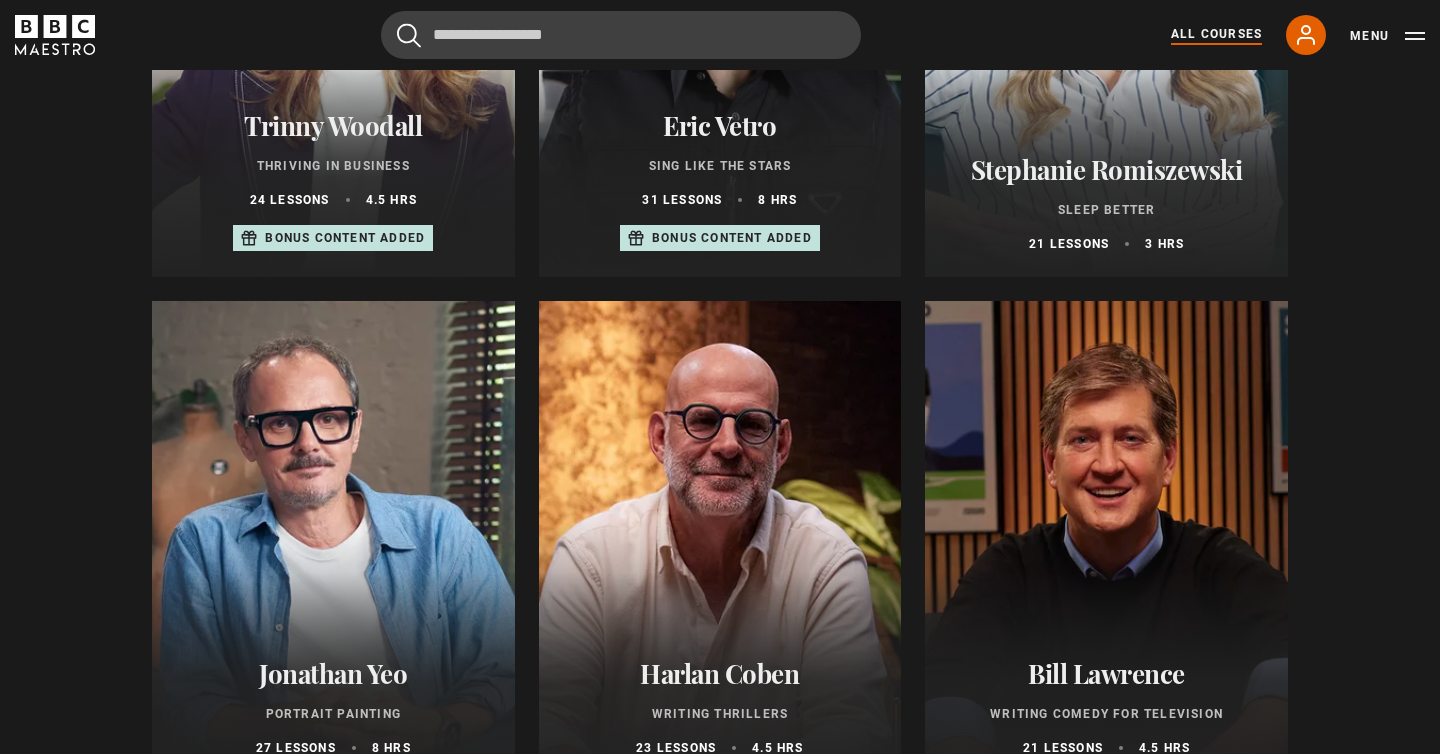 click at bounding box center [720, 541] 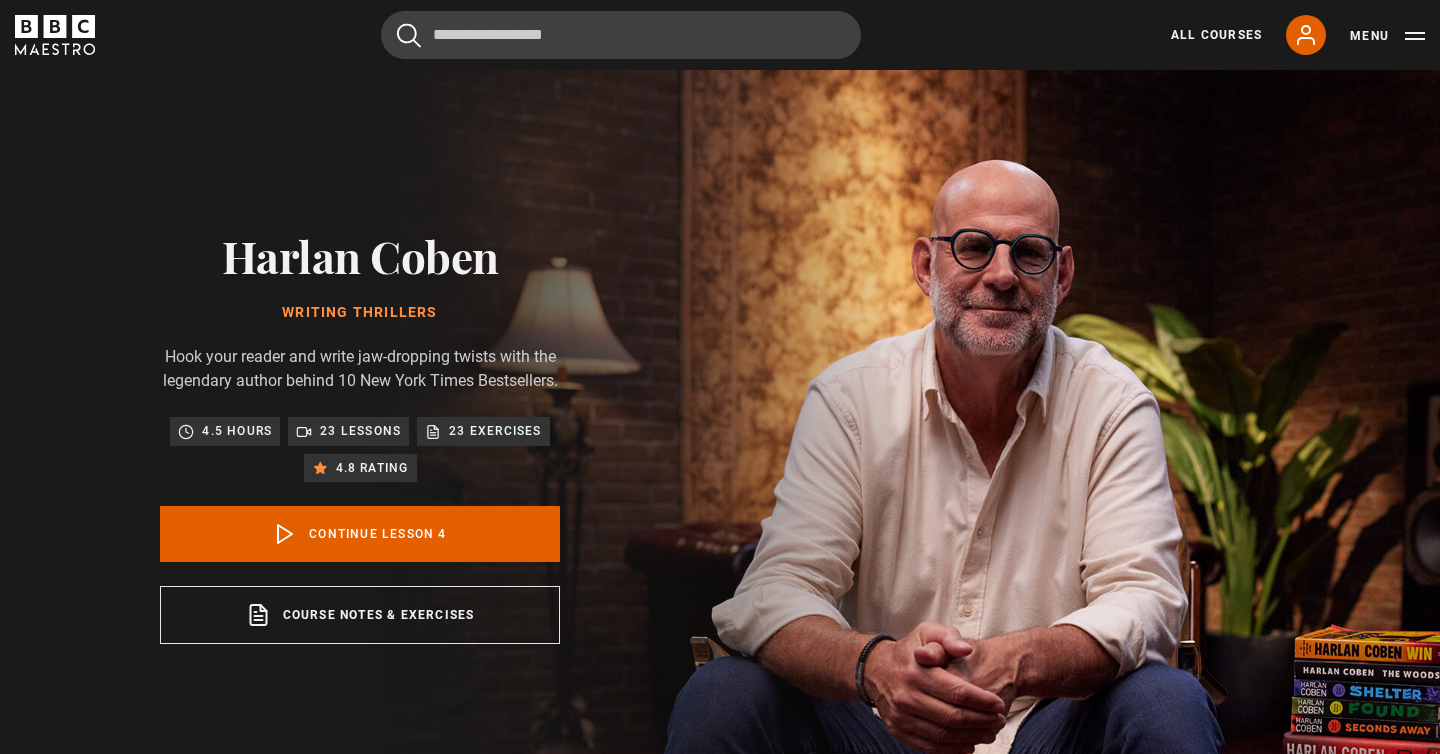 scroll, scrollTop: 804, scrollLeft: 0, axis: vertical 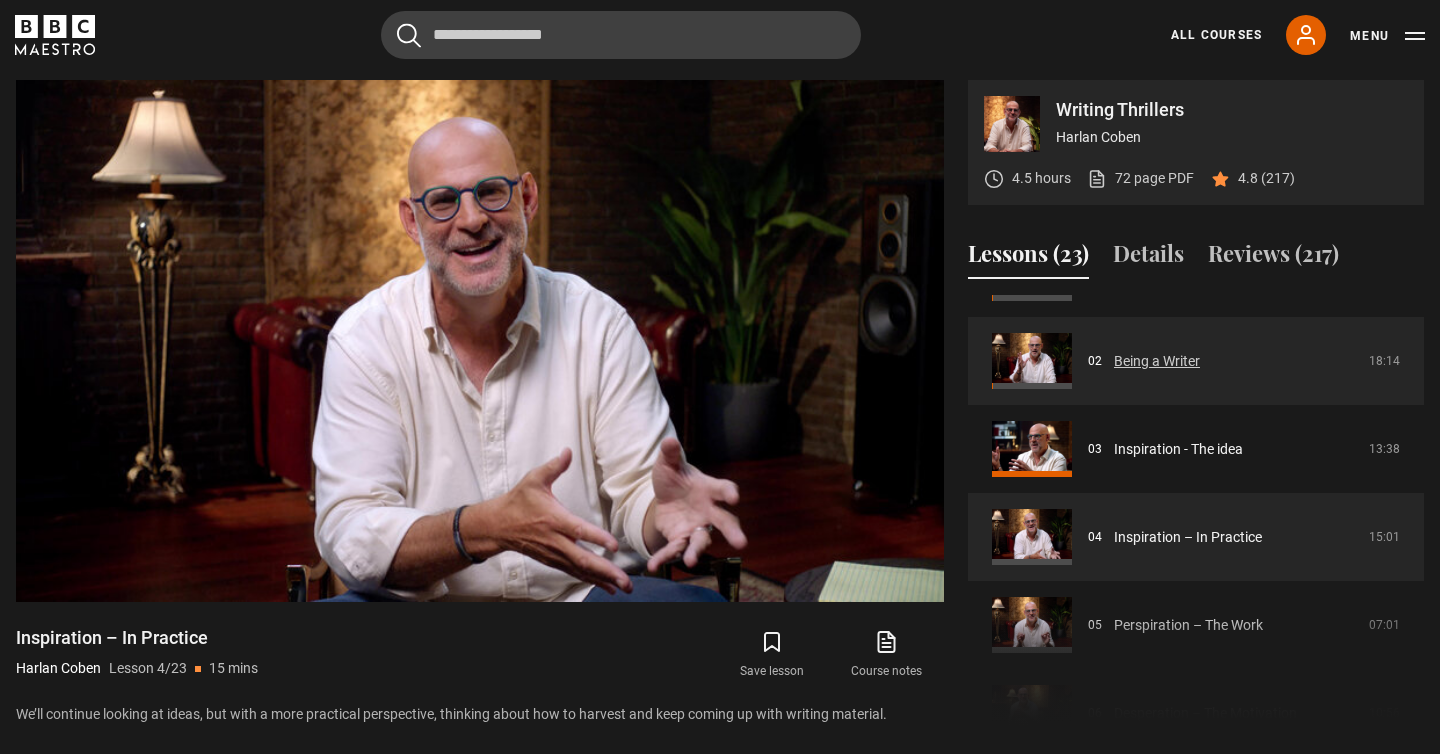click on "Being a Writer" at bounding box center (1157, 361) 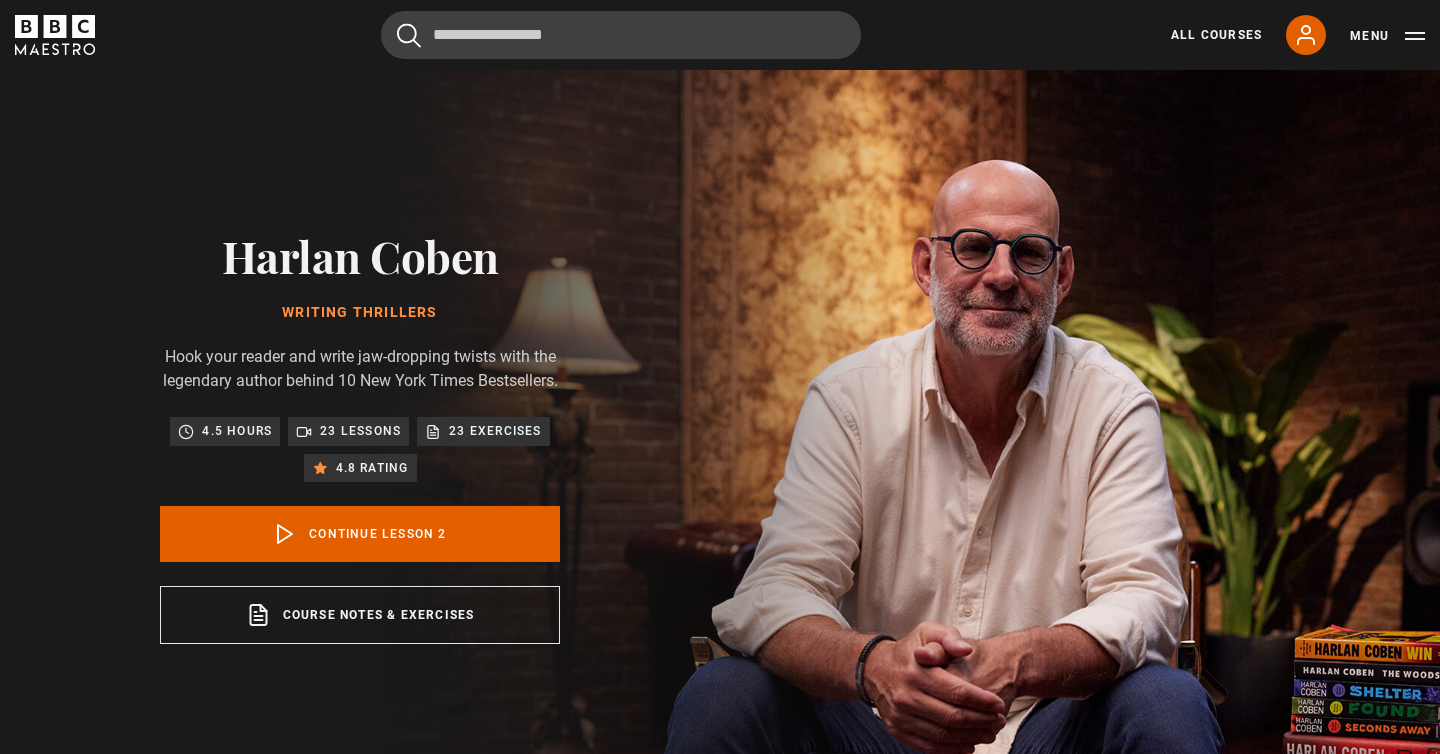 scroll, scrollTop: 804, scrollLeft: 0, axis: vertical 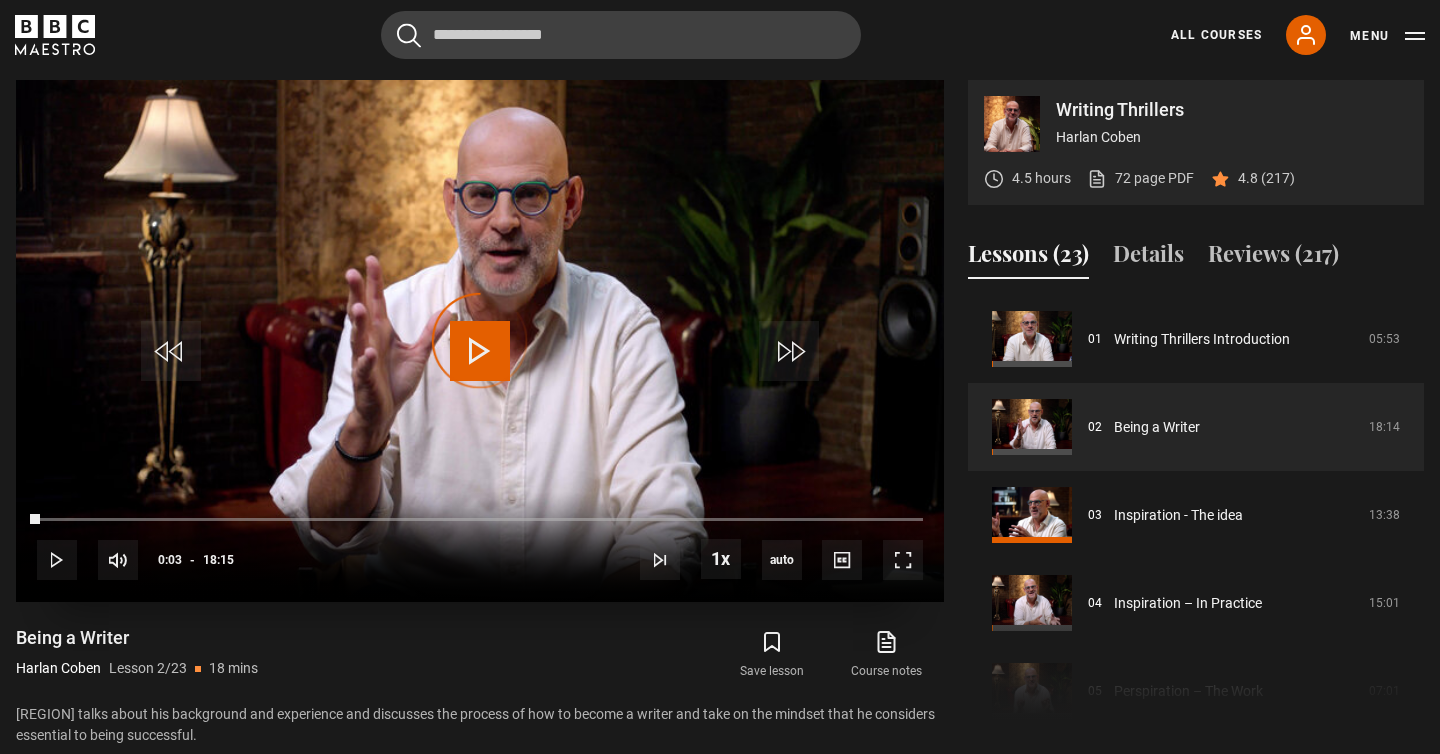 drag, startPoint x: 39, startPoint y: 519, endPoint x: 459, endPoint y: 523, distance: 420.01904 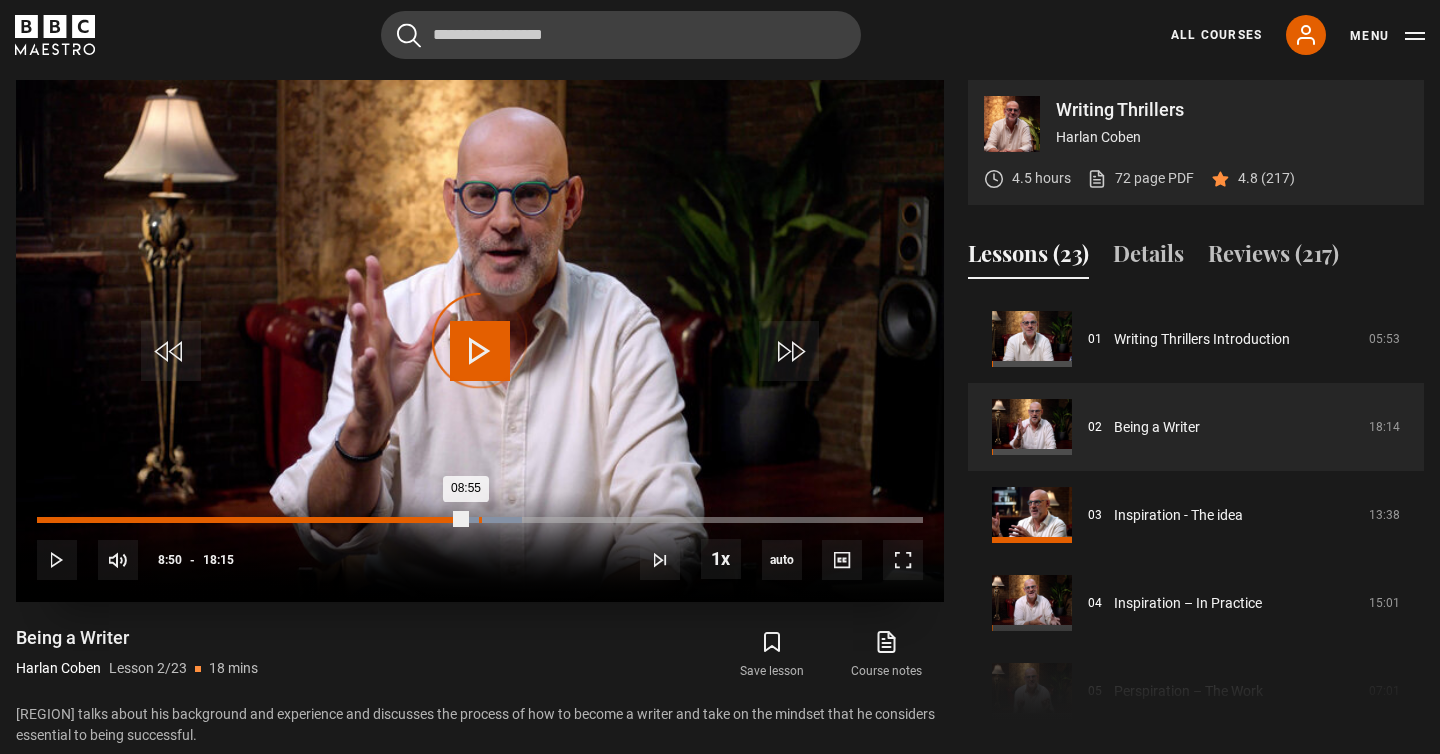 drag, startPoint x: 465, startPoint y: 516, endPoint x: 547, endPoint y: 518, distance: 82.02438 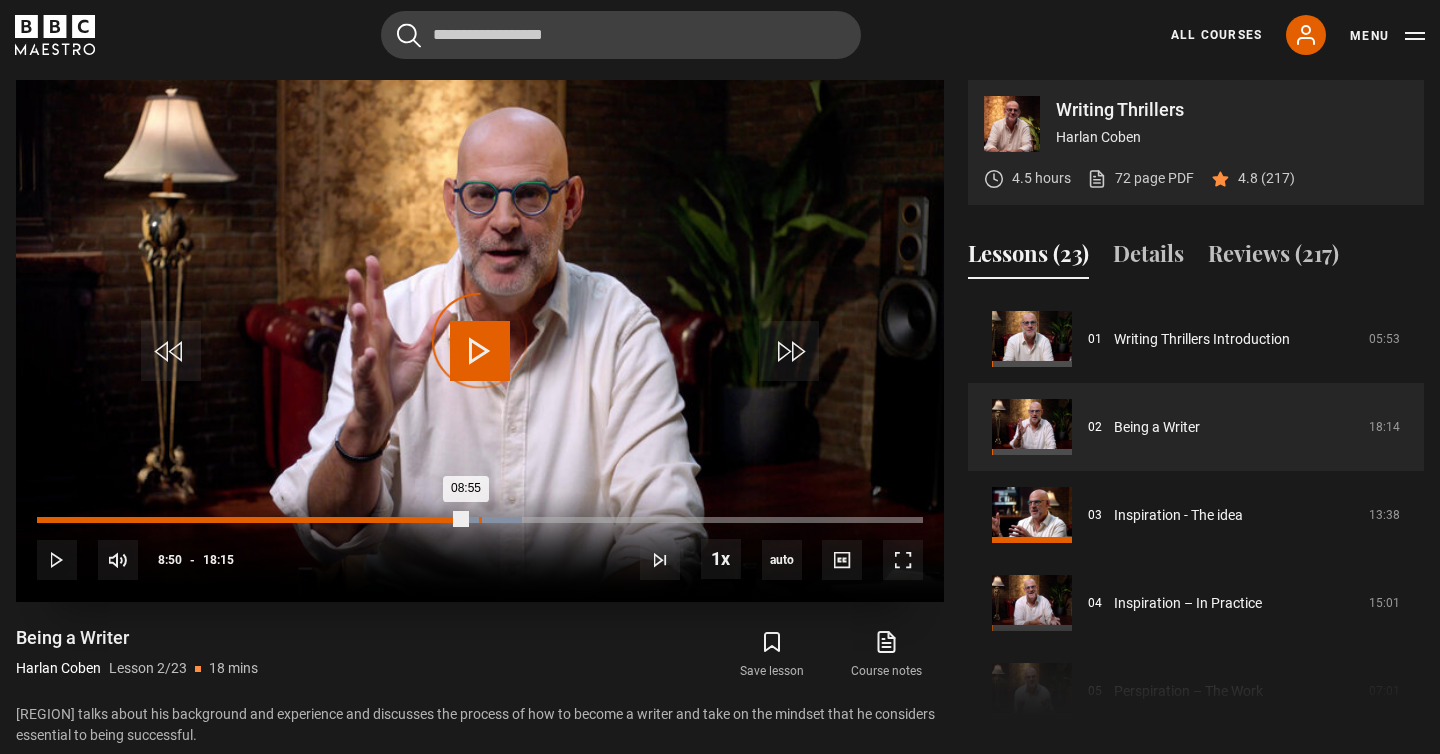 click on "Loaded :  54.79% 09:06 08:55" at bounding box center (480, 520) 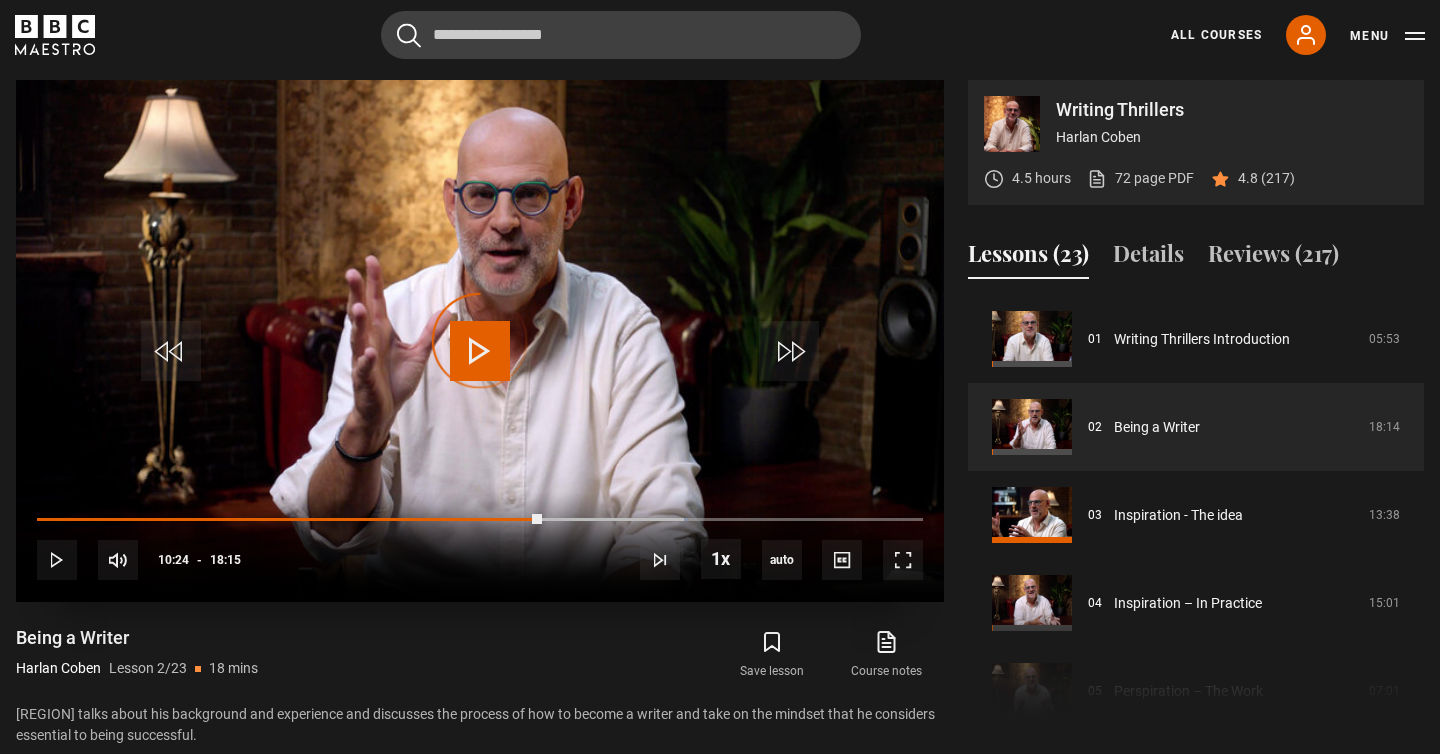 drag, startPoint x: 541, startPoint y: 515, endPoint x: 685, endPoint y: 514, distance: 144.00348 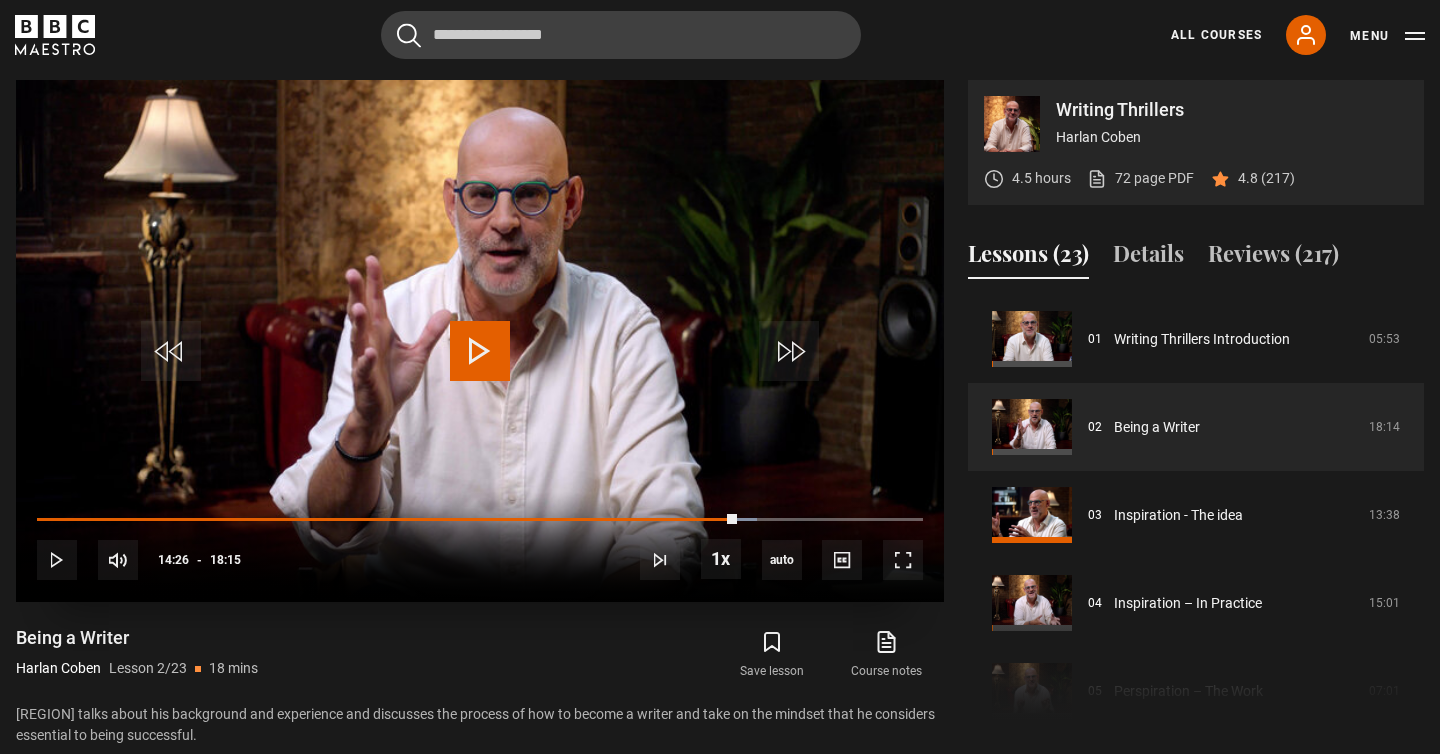 drag, startPoint x: 688, startPoint y: 515, endPoint x: 738, endPoint y: 513, distance: 50.039986 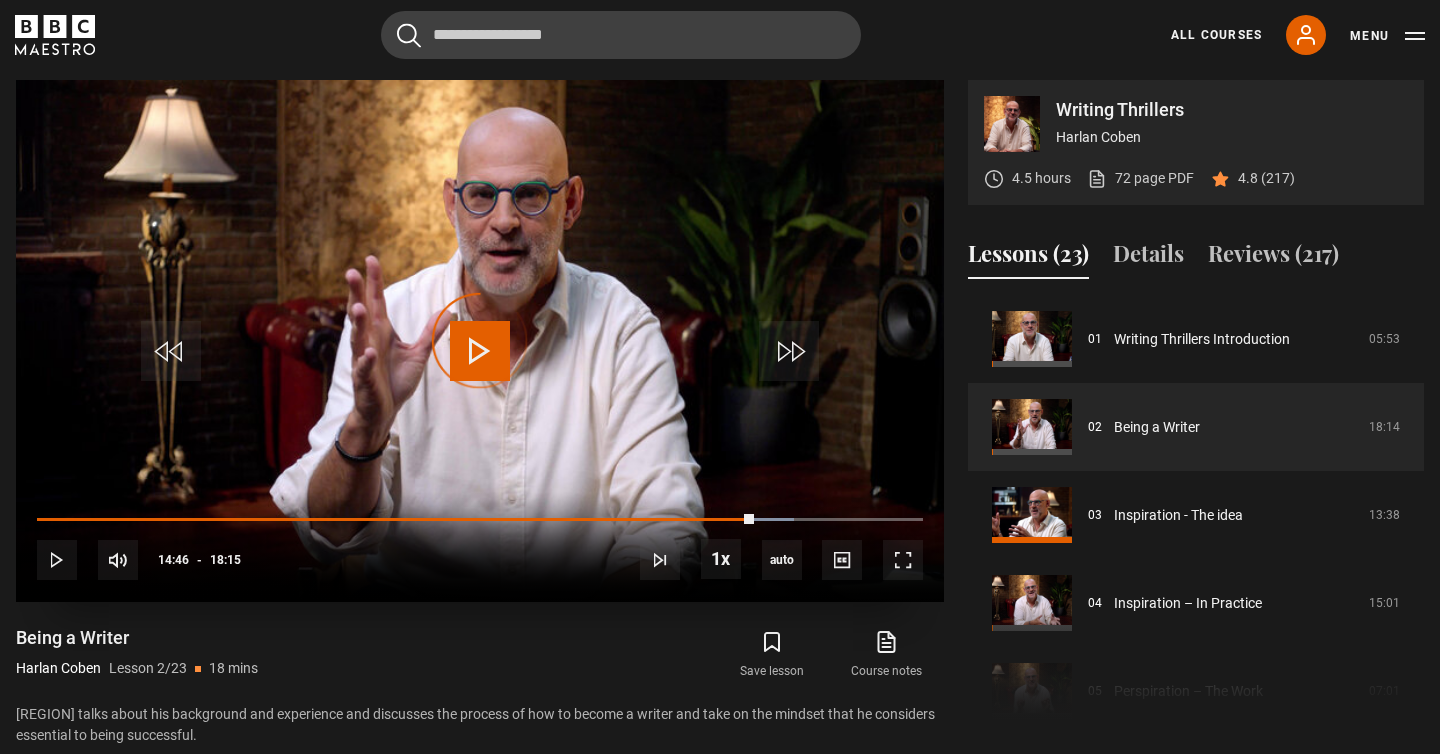 drag, startPoint x: 739, startPoint y: 515, endPoint x: 797, endPoint y: 515, distance: 58 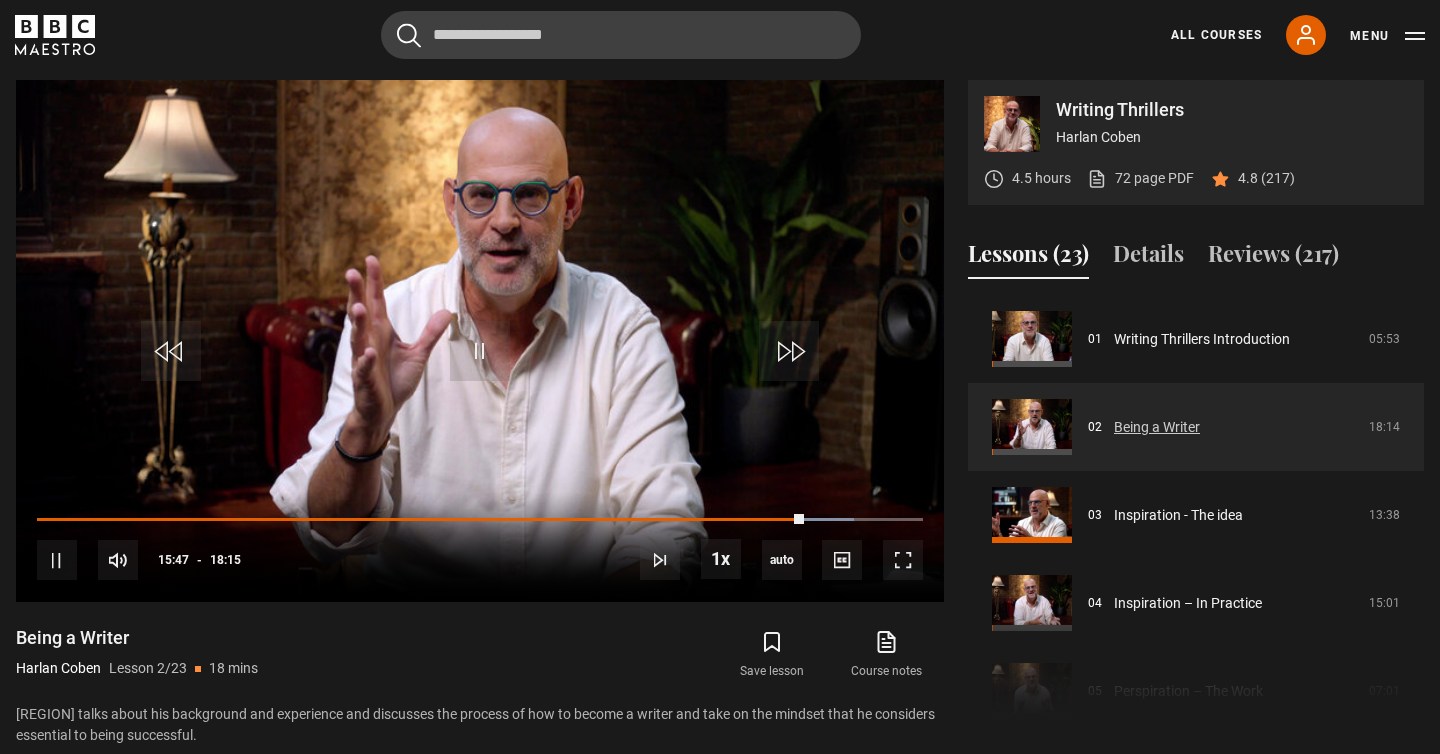 click on "Being a Writer" at bounding box center [1157, 427] 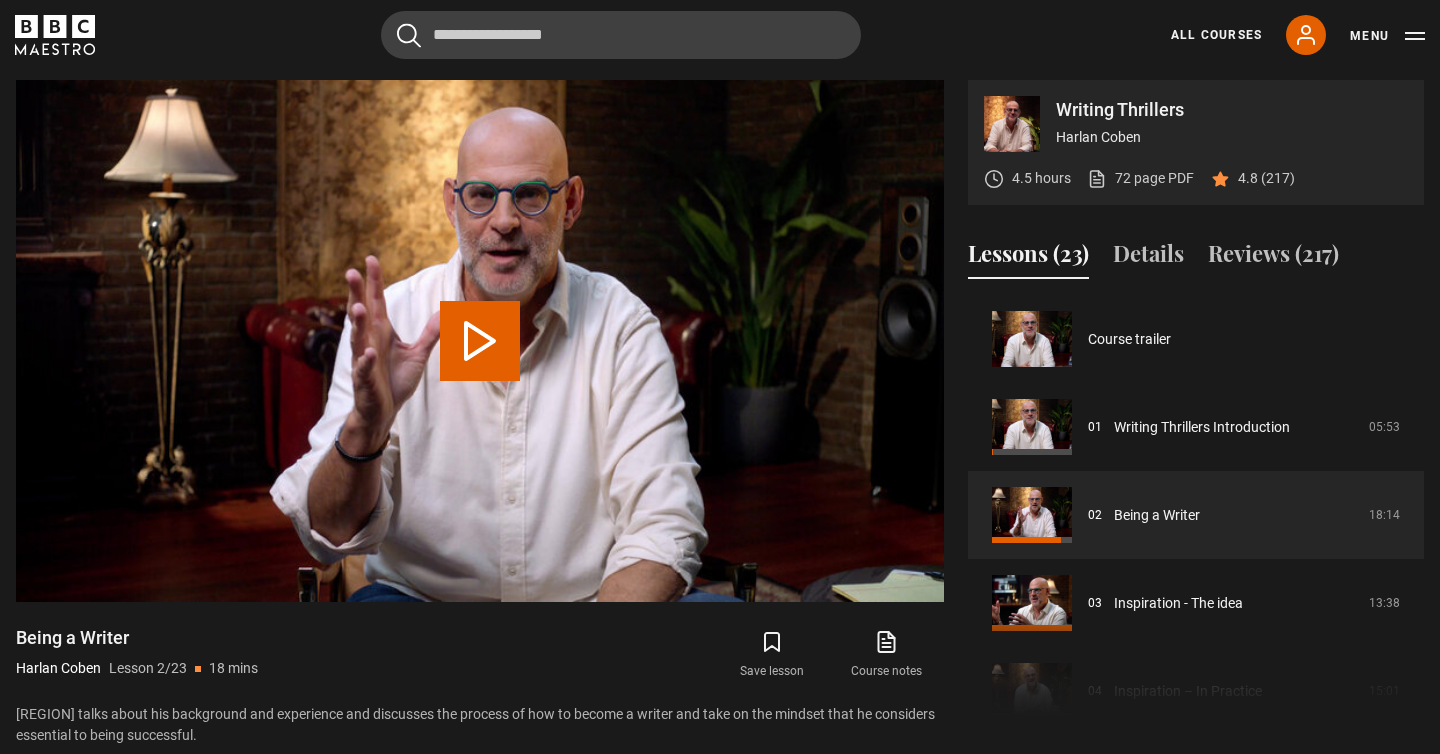 scroll, scrollTop: 88, scrollLeft: 0, axis: vertical 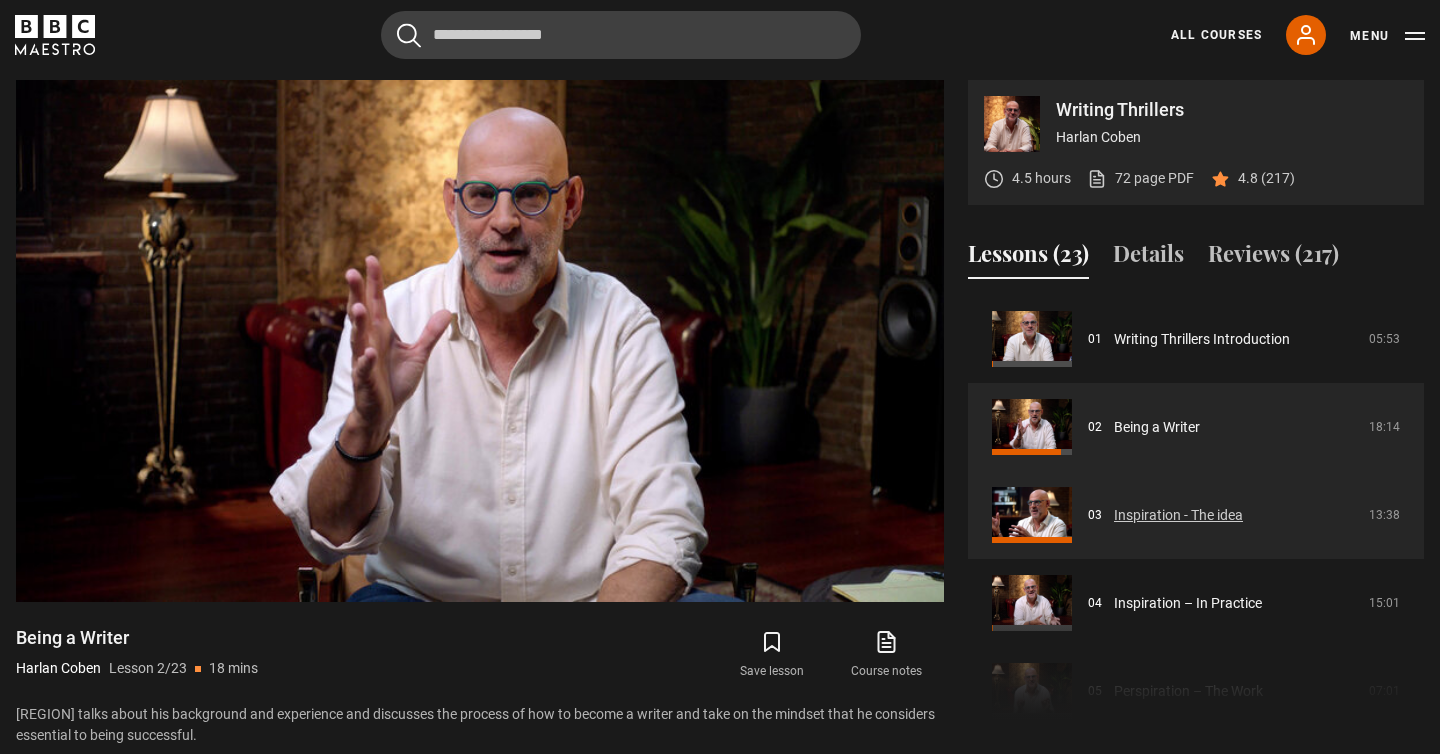 click on "Inspiration - The idea" at bounding box center [1178, 515] 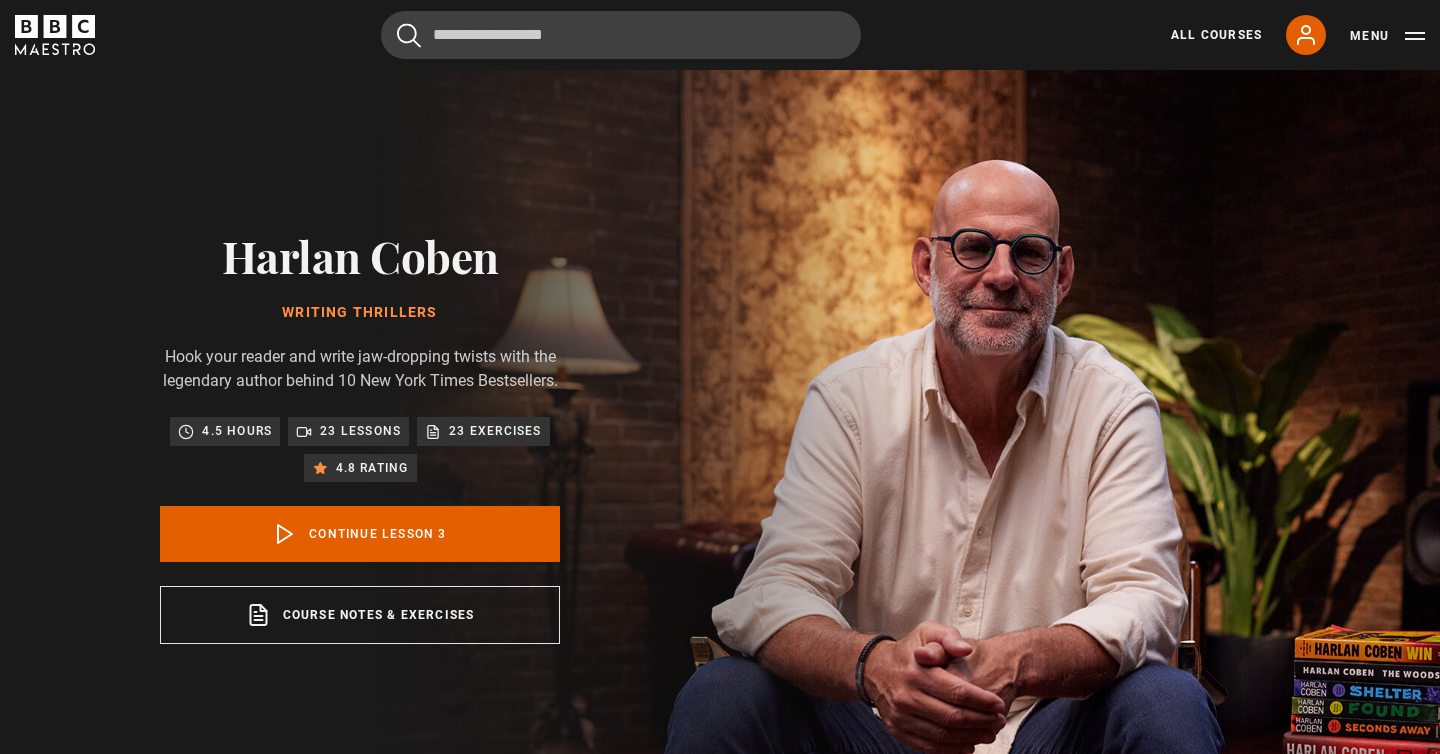 scroll, scrollTop: 804, scrollLeft: 0, axis: vertical 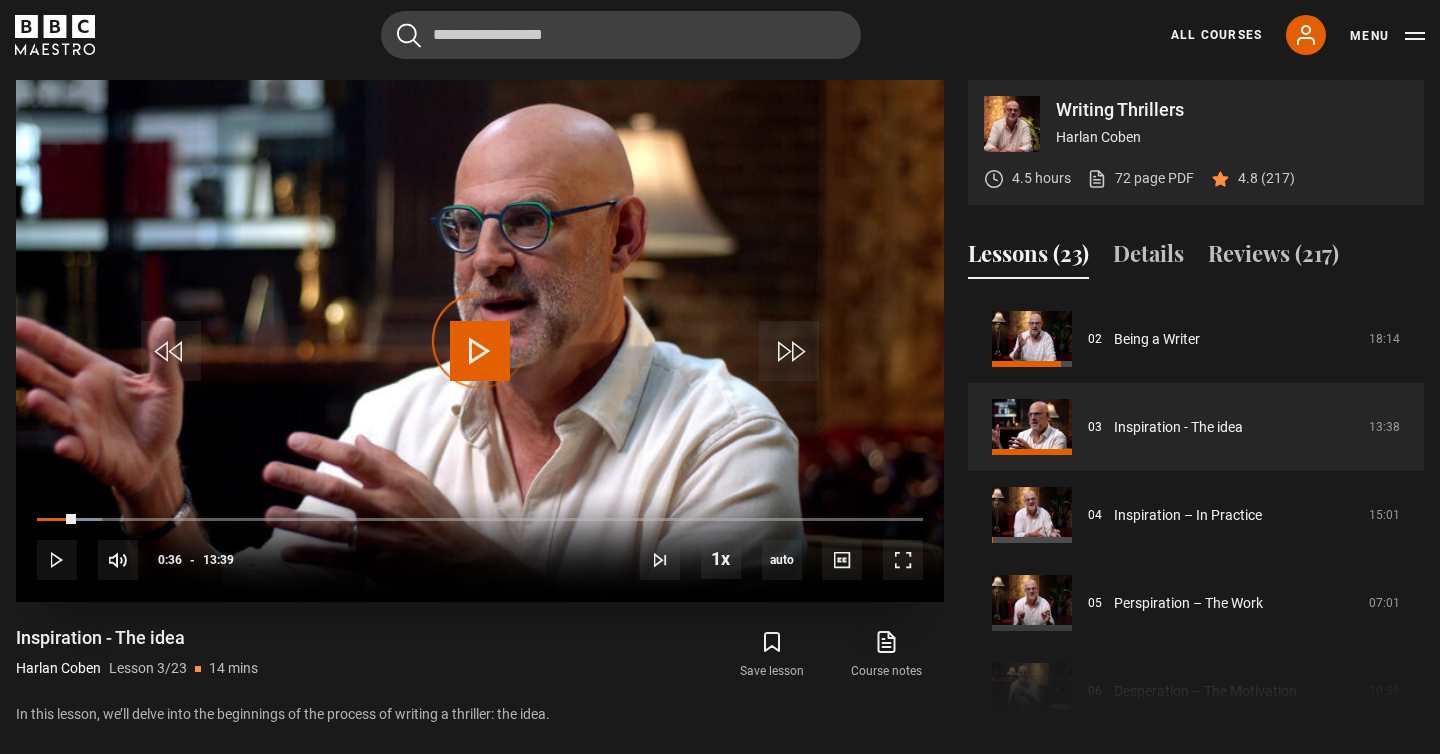 drag, startPoint x: 35, startPoint y: 516, endPoint x: 83, endPoint y: 512, distance: 48.166378 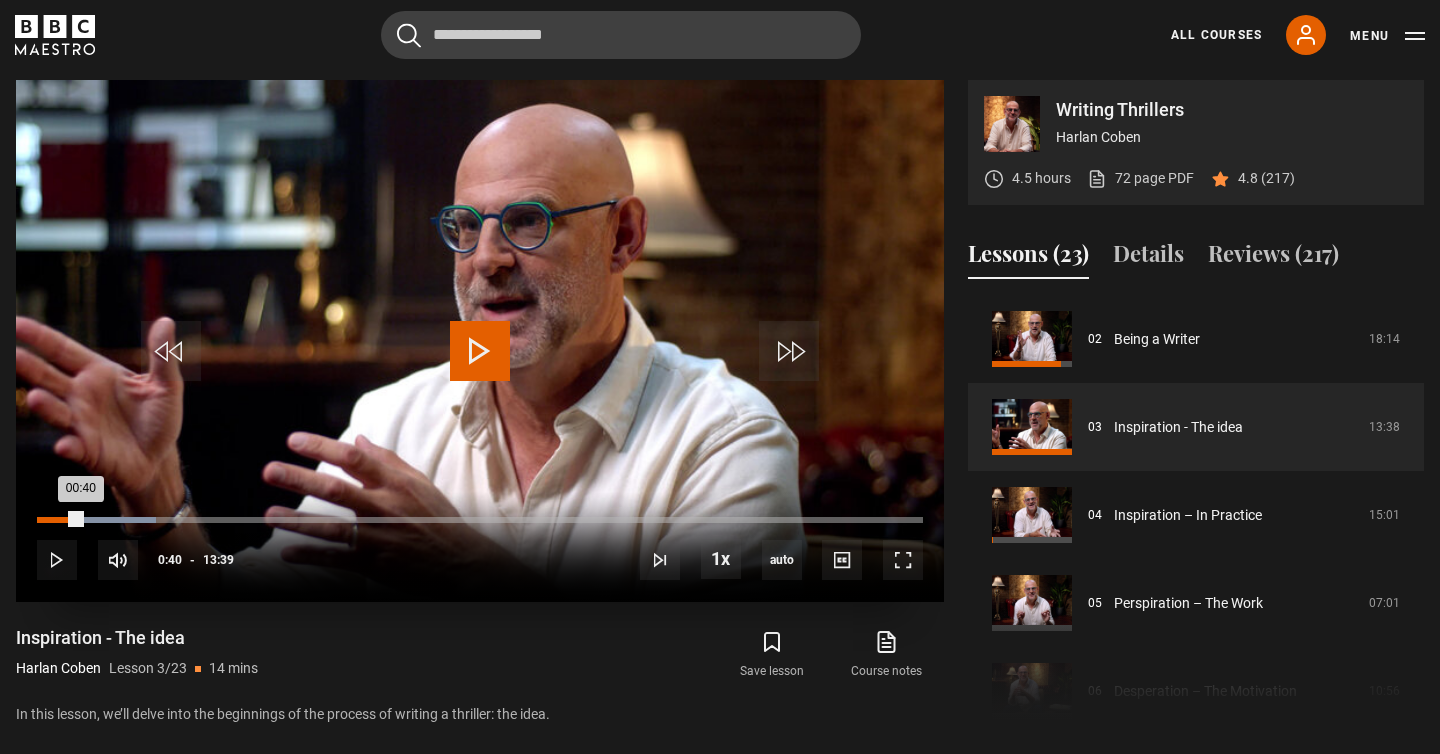 drag, startPoint x: 80, startPoint y: 518, endPoint x: 111, endPoint y: 518, distance: 31 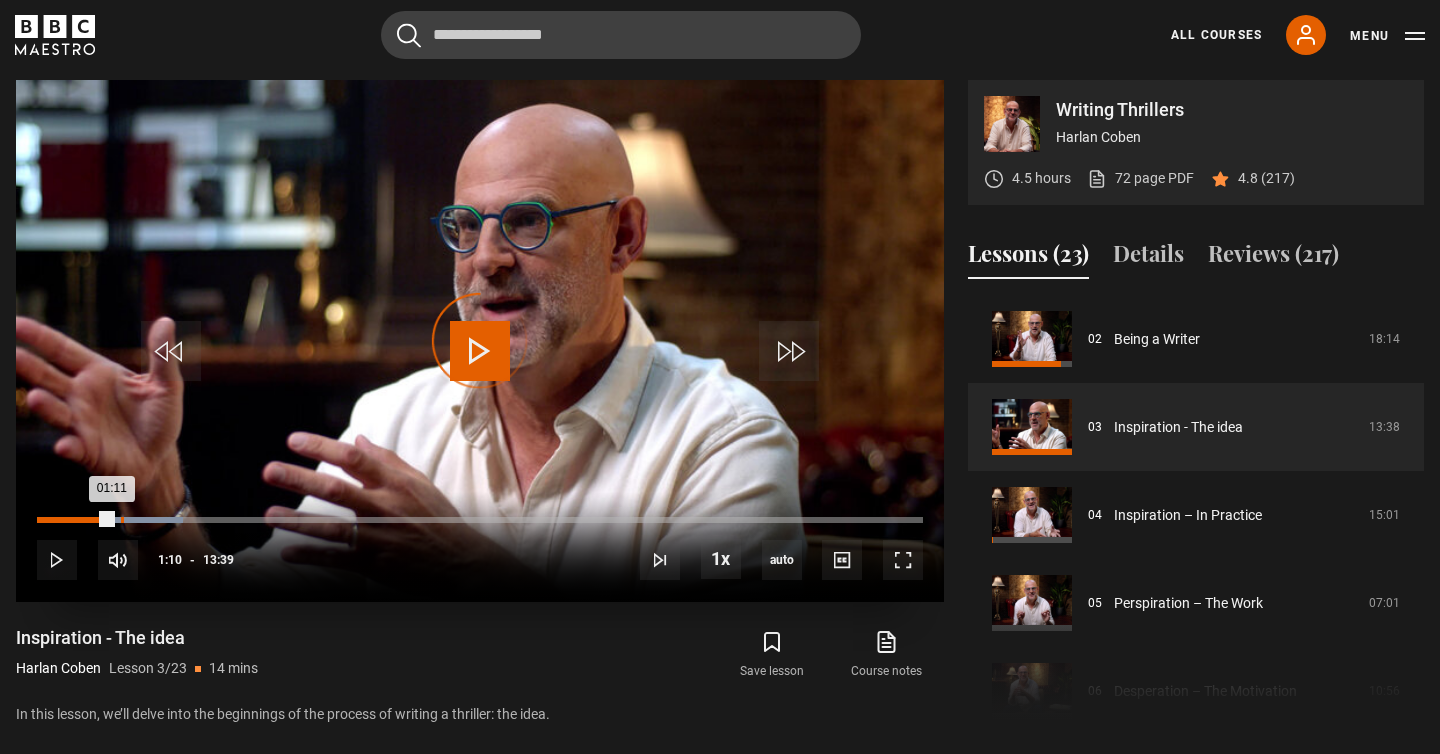 drag, startPoint x: 111, startPoint y: 518, endPoint x: 140, endPoint y: 518, distance: 29 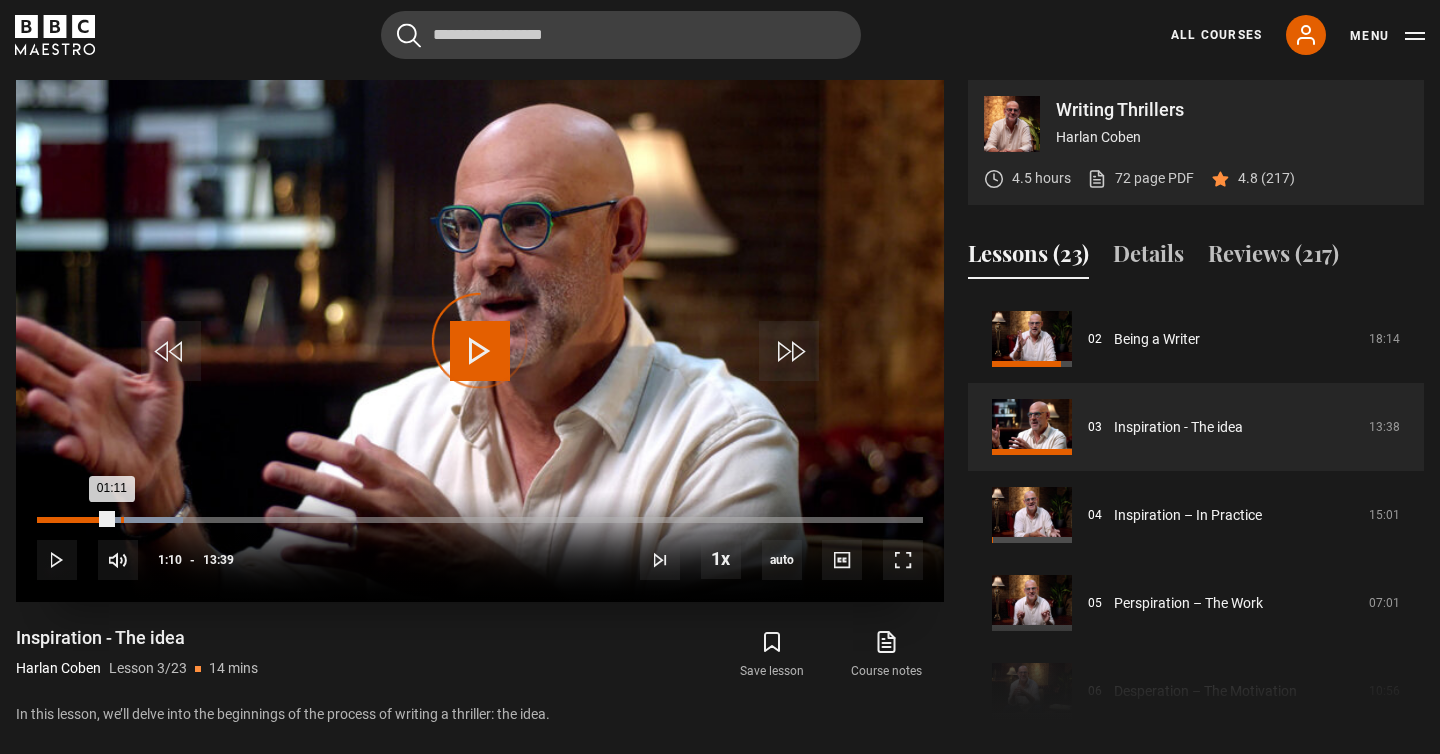 click on "Loaded :  16.48% 01:17 01:11" at bounding box center (480, 520) 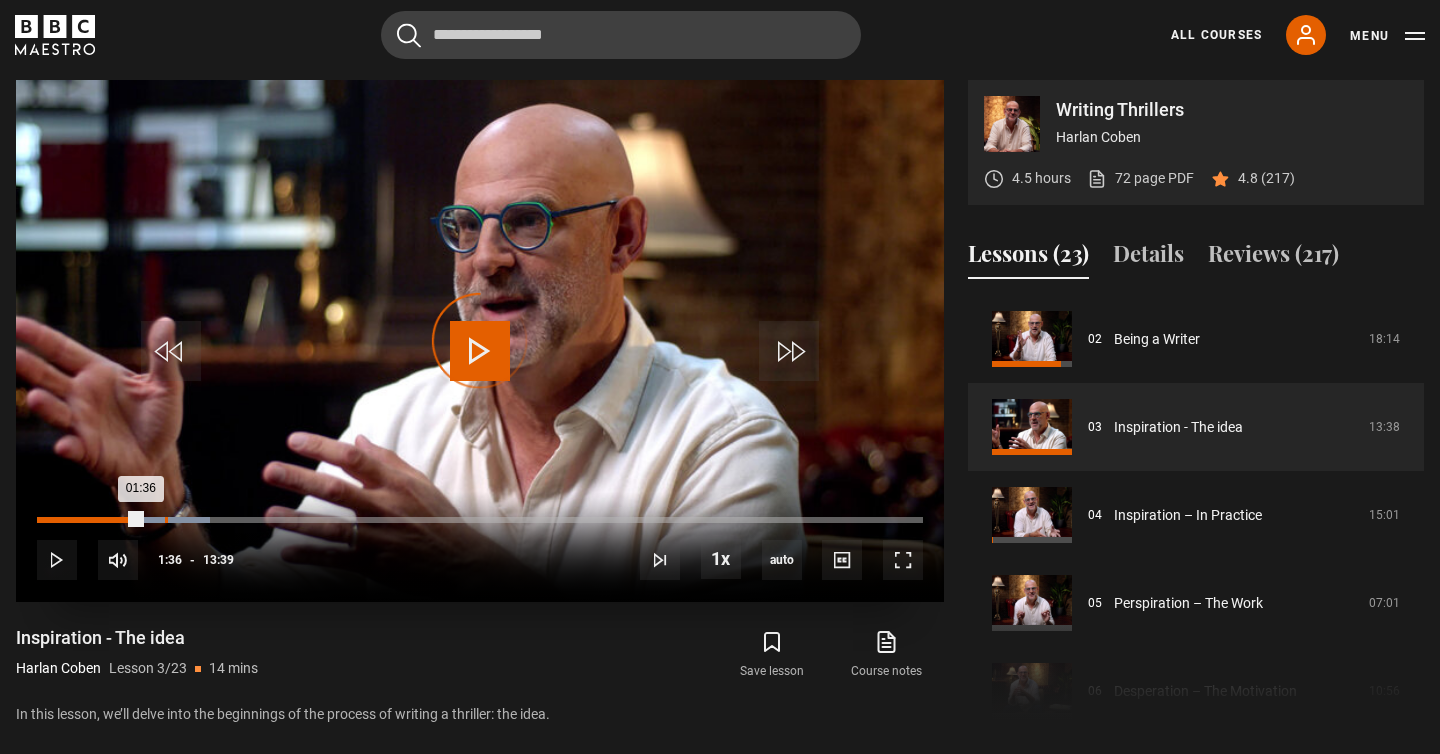 drag, startPoint x: 140, startPoint y: 518, endPoint x: 177, endPoint y: 518, distance: 37 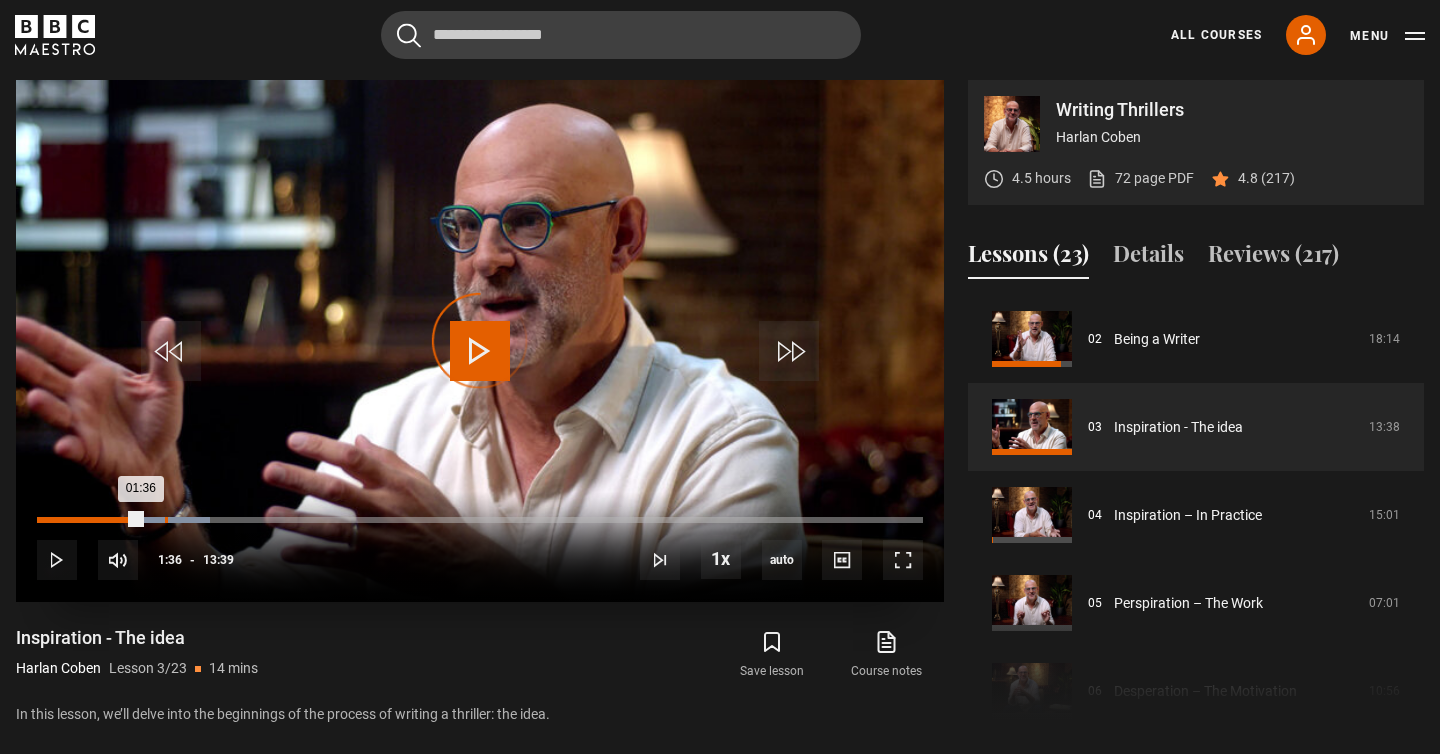 click on "Loaded :  19.54% 01:58 01:36" at bounding box center [480, 520] 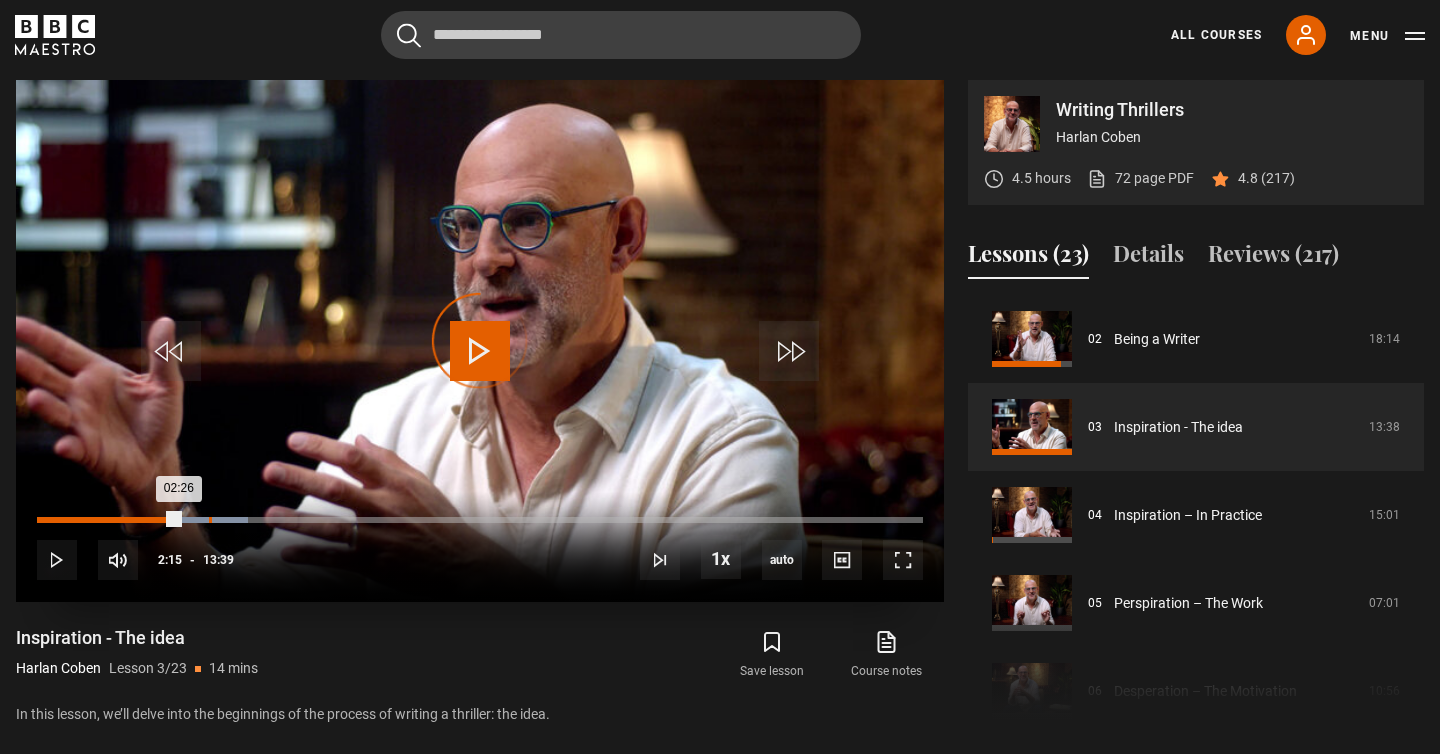 drag, startPoint x: 177, startPoint y: 518, endPoint x: 294, endPoint y: 518, distance: 117 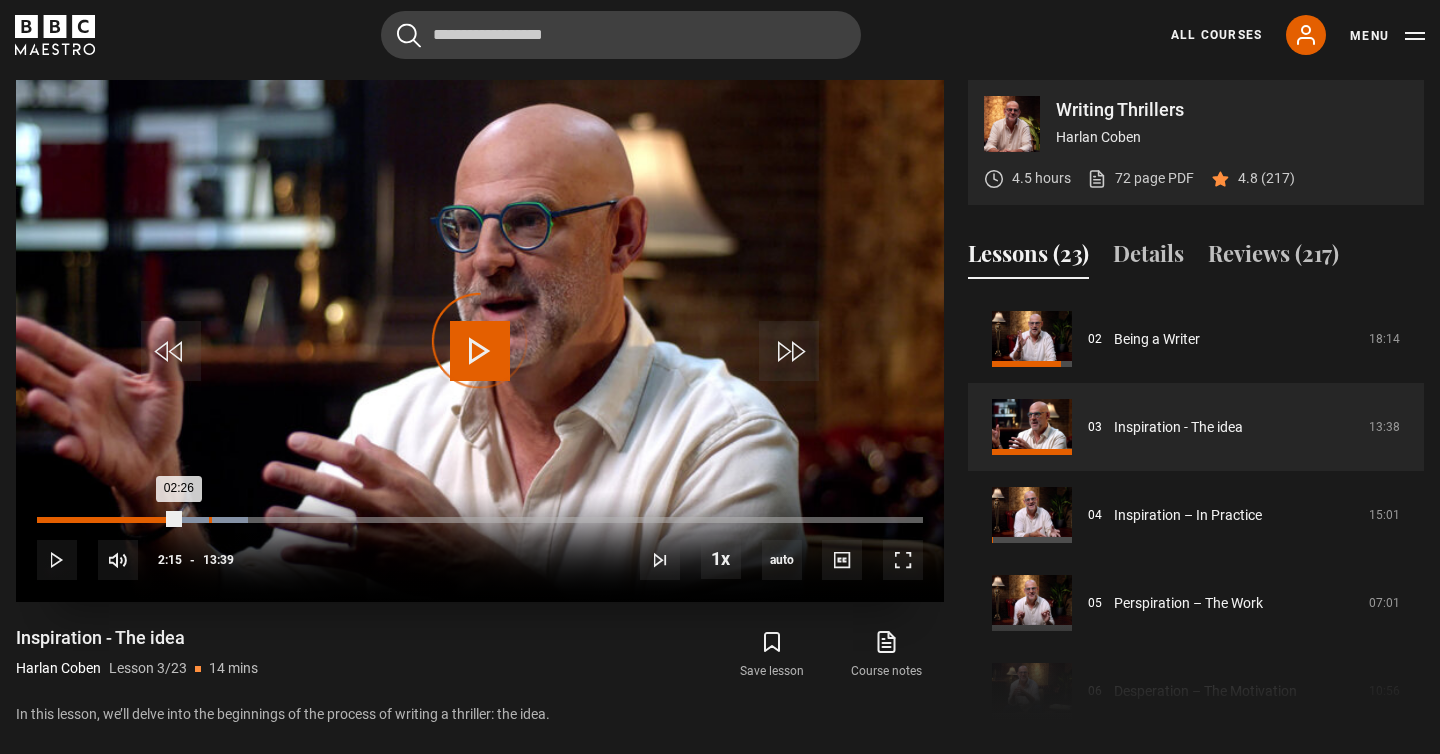 click on "Loaded :  23.81% 02:38 02:26" at bounding box center (480, 520) 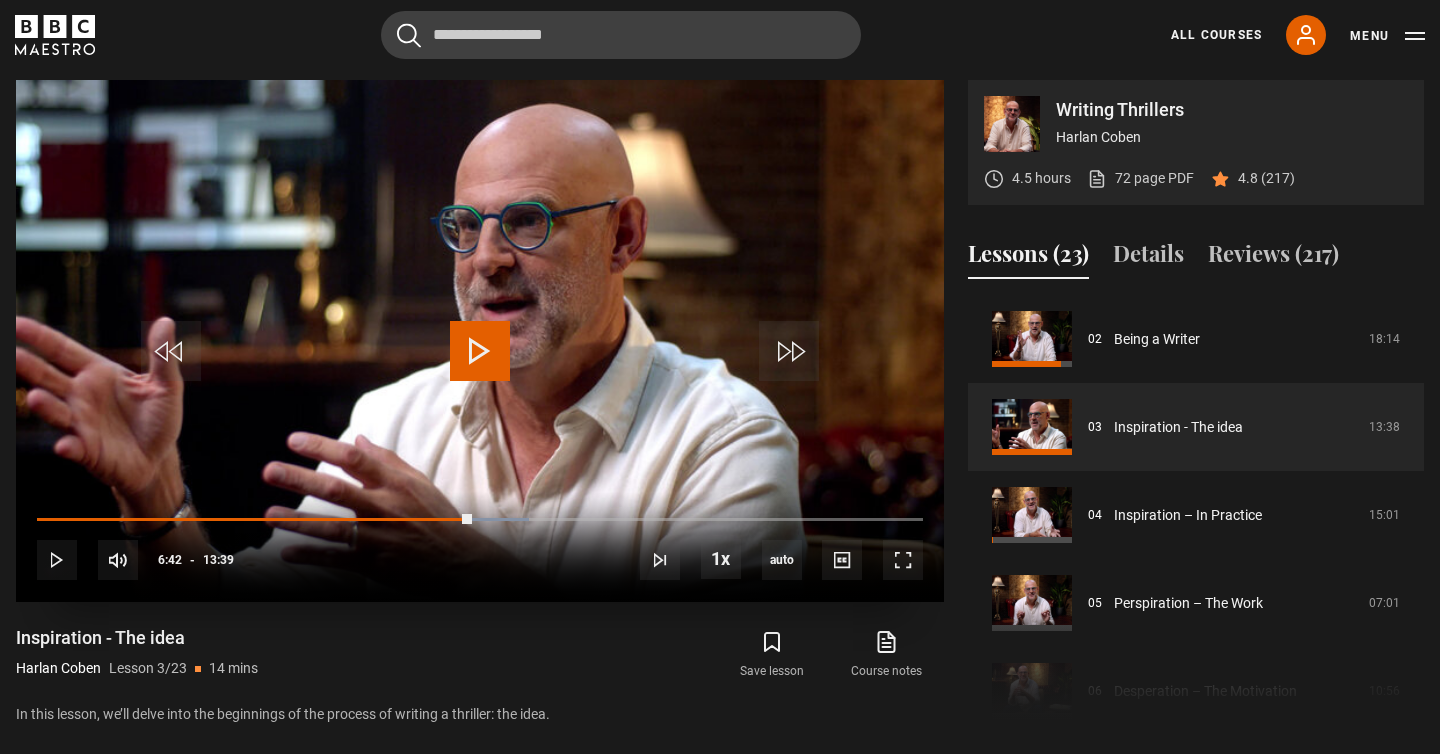 drag, startPoint x: 360, startPoint y: 516, endPoint x: 472, endPoint y: 505, distance: 112.53888 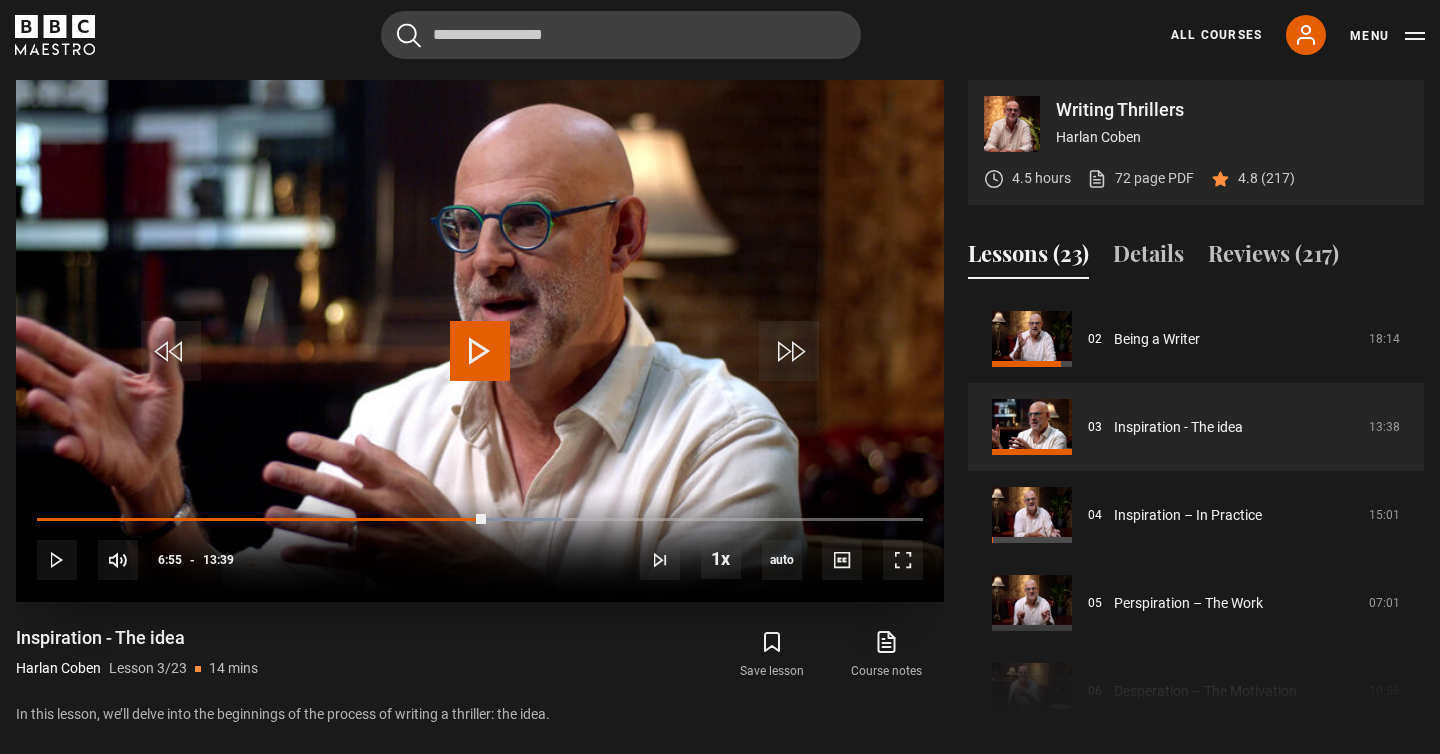 drag, startPoint x: 470, startPoint y: 515, endPoint x: 484, endPoint y: 512, distance: 14.3178215 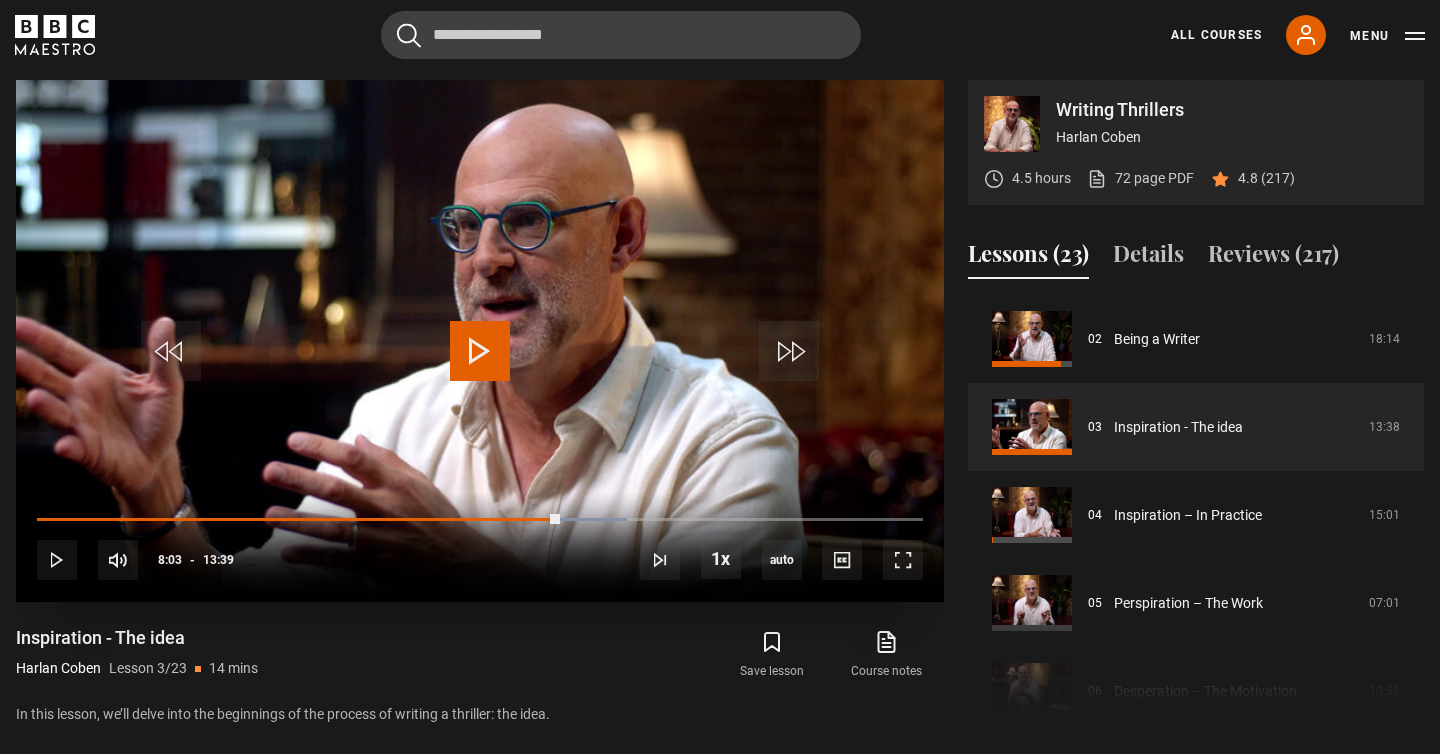 drag, startPoint x: 485, startPoint y: 514, endPoint x: 560, endPoint y: 506, distance: 75.42546 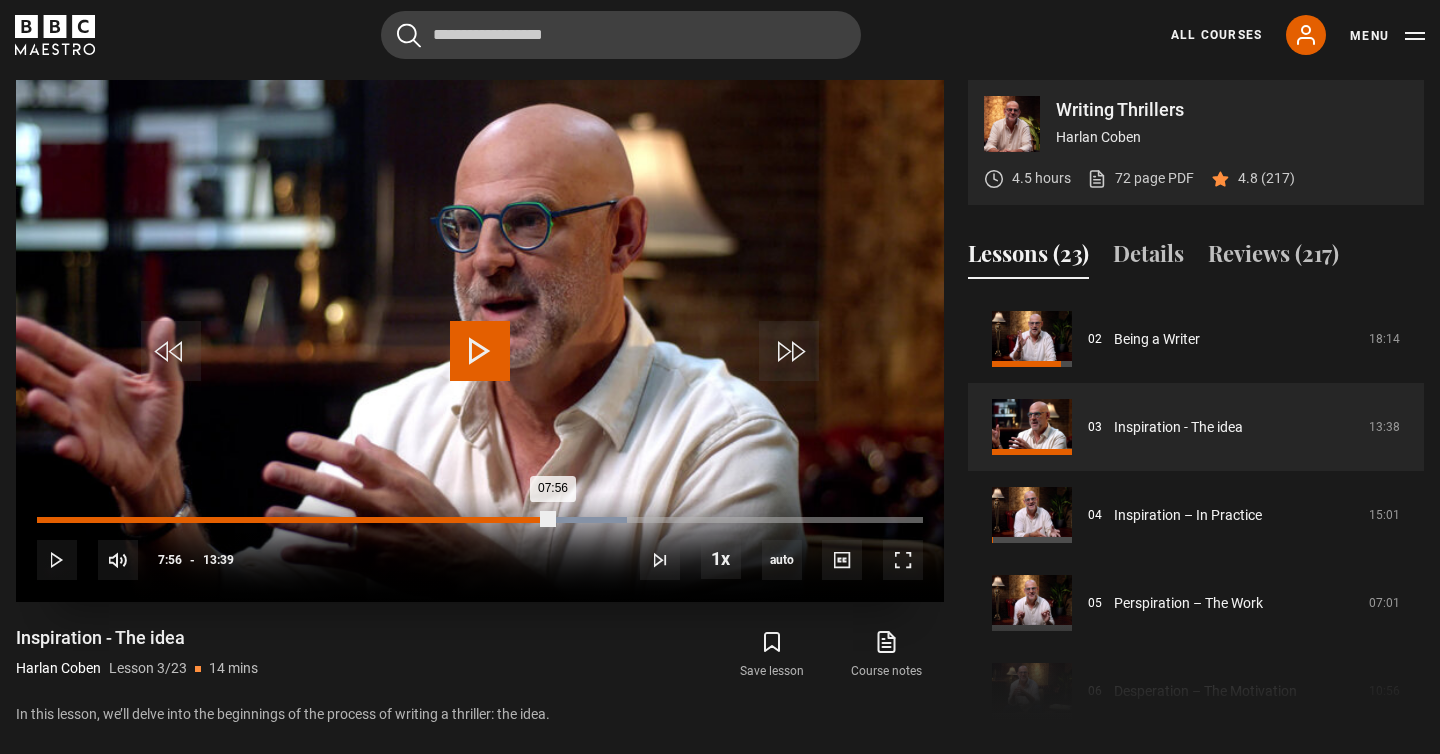 click on "07:56" at bounding box center (295, 520) 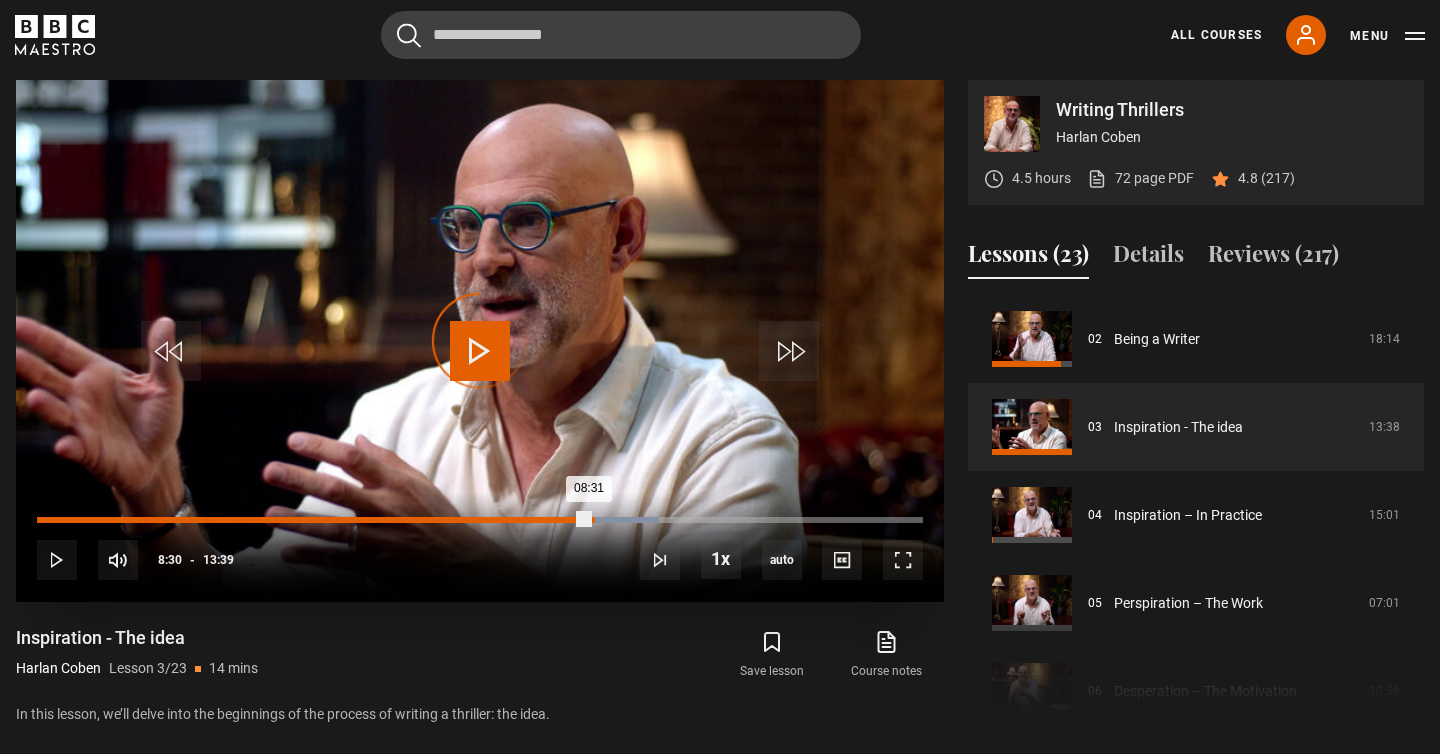 drag, startPoint x: 557, startPoint y: 516, endPoint x: 594, endPoint y: 517, distance: 37.01351 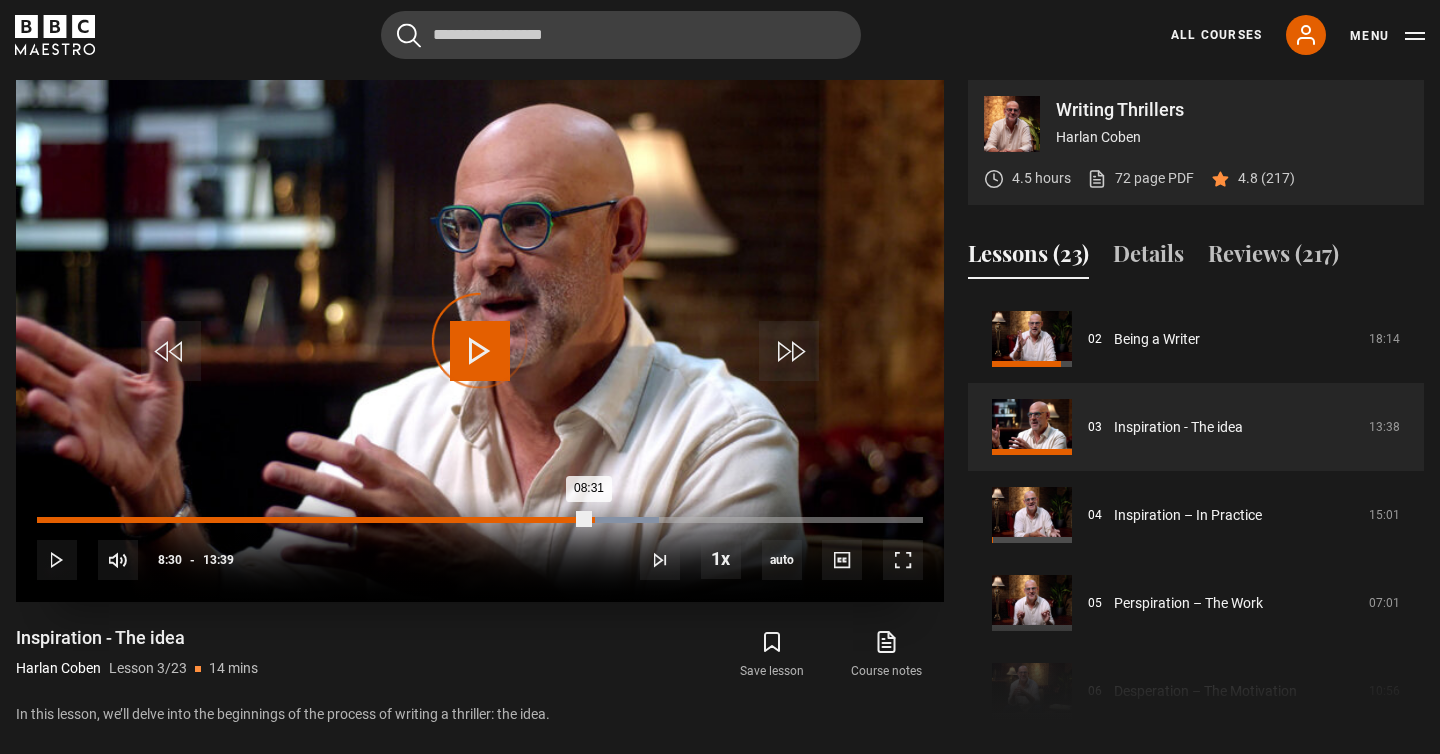 click on "Loaded :  70.21% 08:31 08:31" at bounding box center (480, 520) 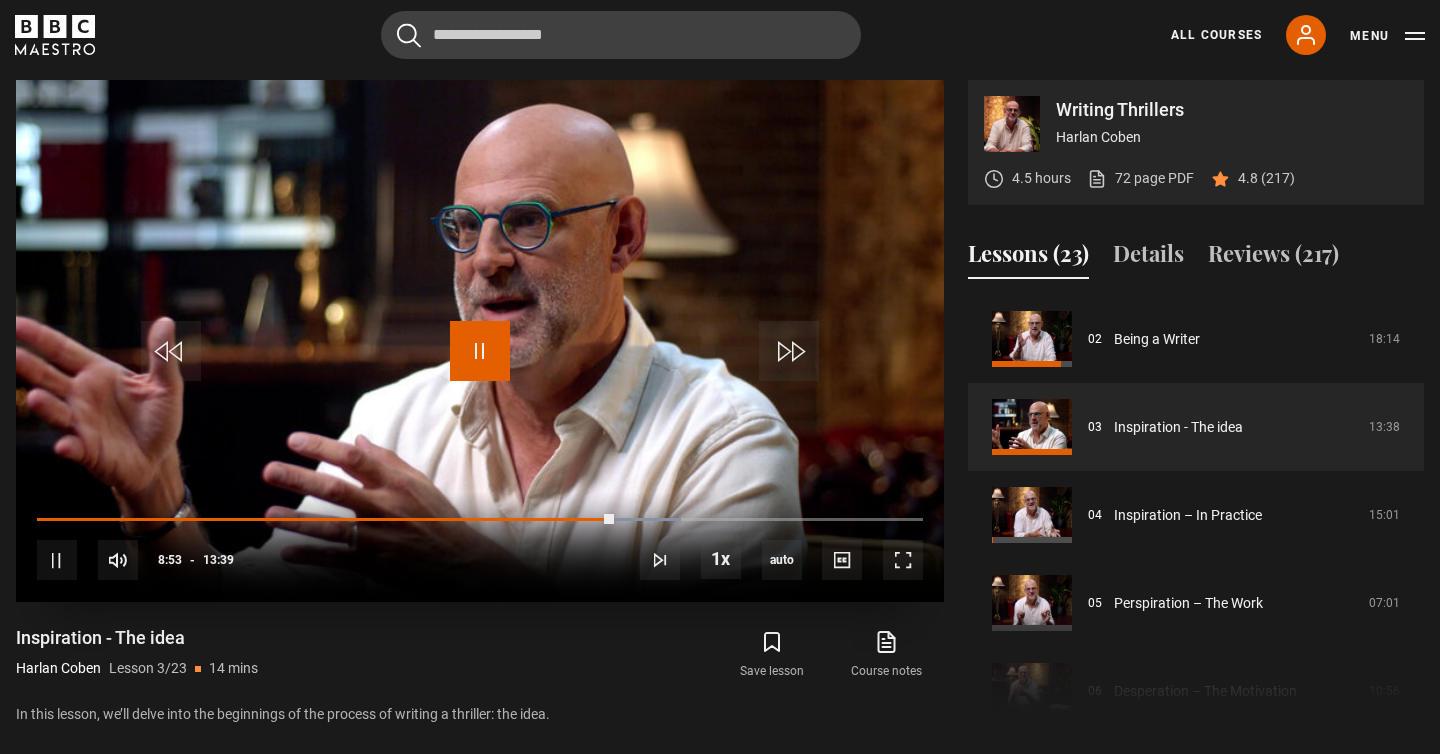 click at bounding box center [480, 351] 